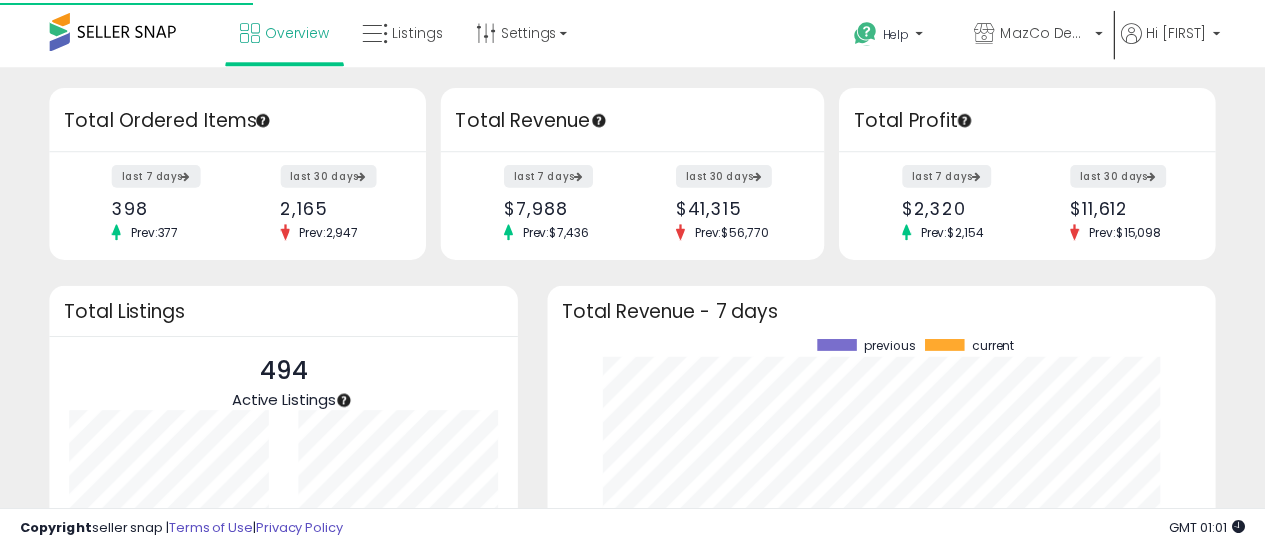 scroll, scrollTop: 0, scrollLeft: 0, axis: both 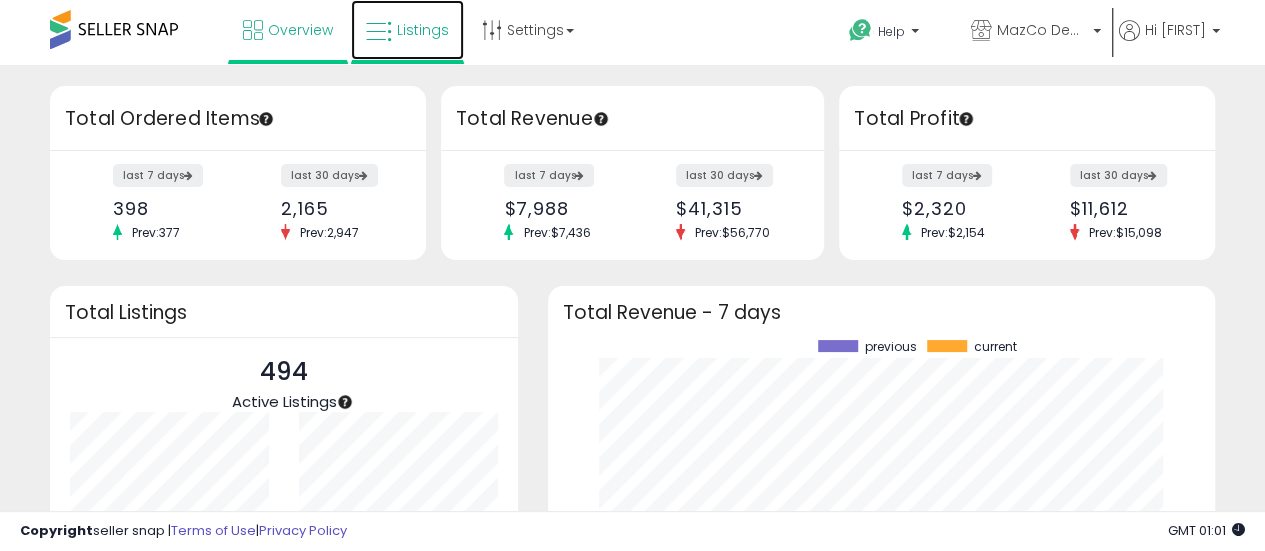 click at bounding box center [379, 32] 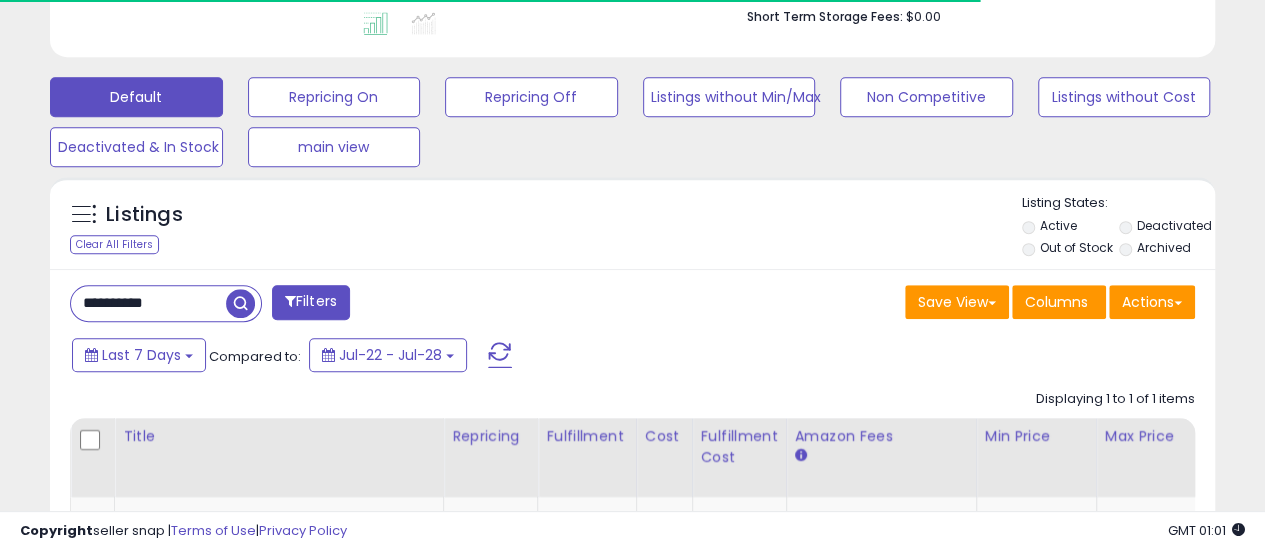scroll, scrollTop: 554, scrollLeft: 0, axis: vertical 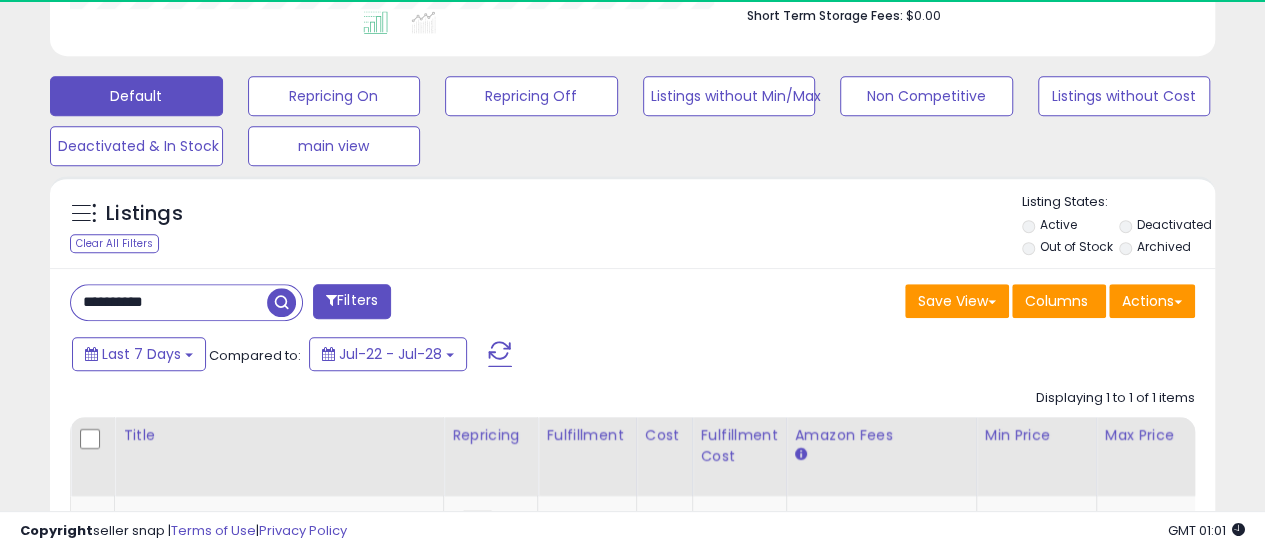 click on "**********" at bounding box center [169, 302] 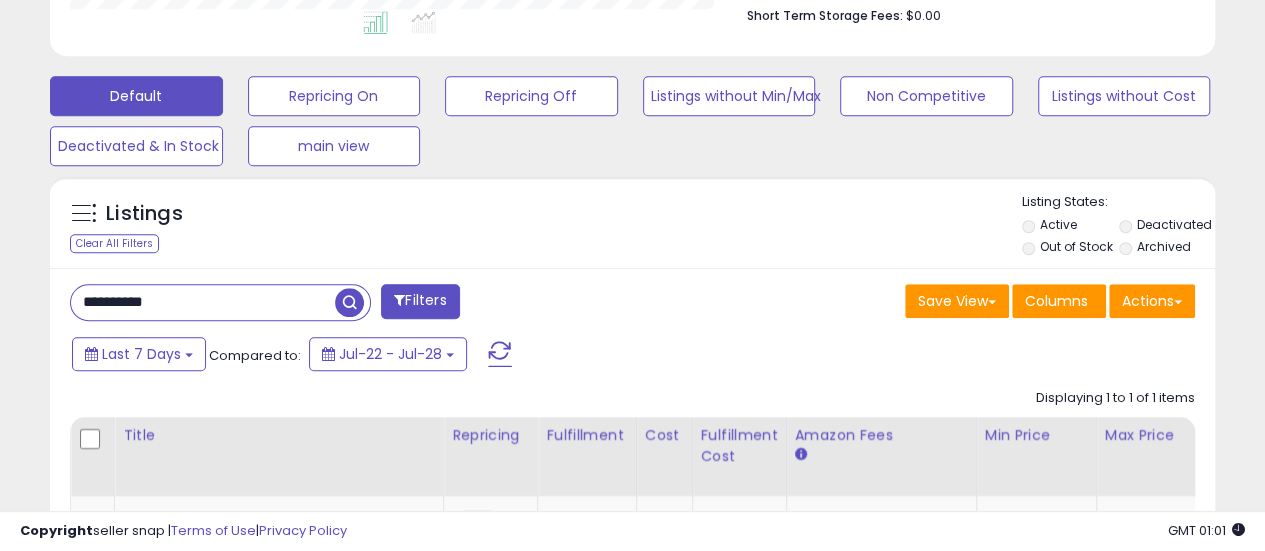 paste 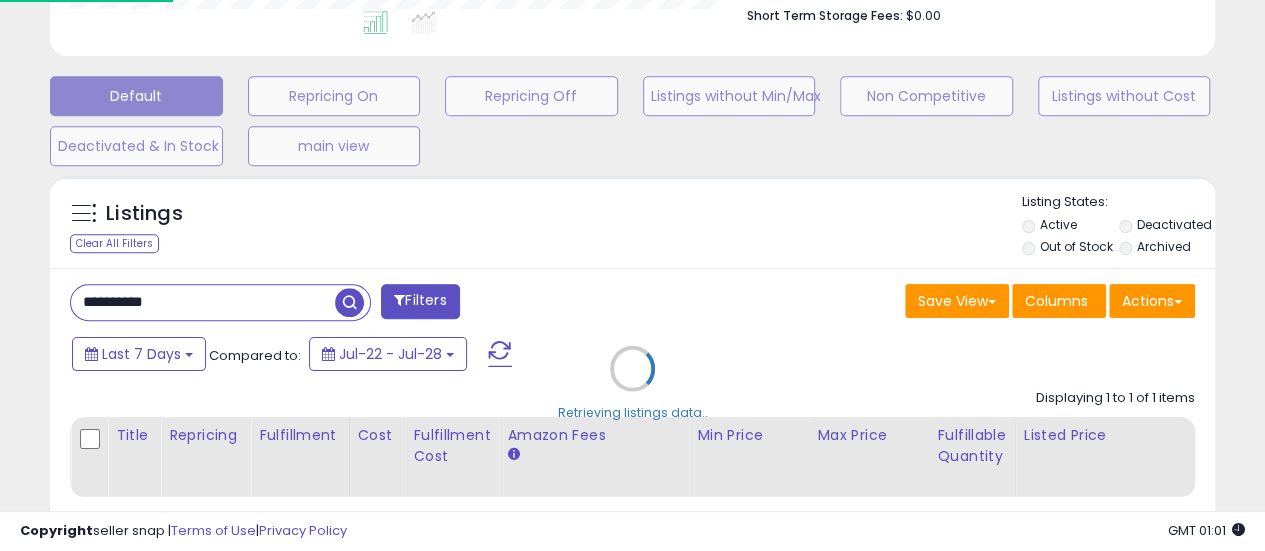 scroll, scrollTop: 999590, scrollLeft: 999317, axis: both 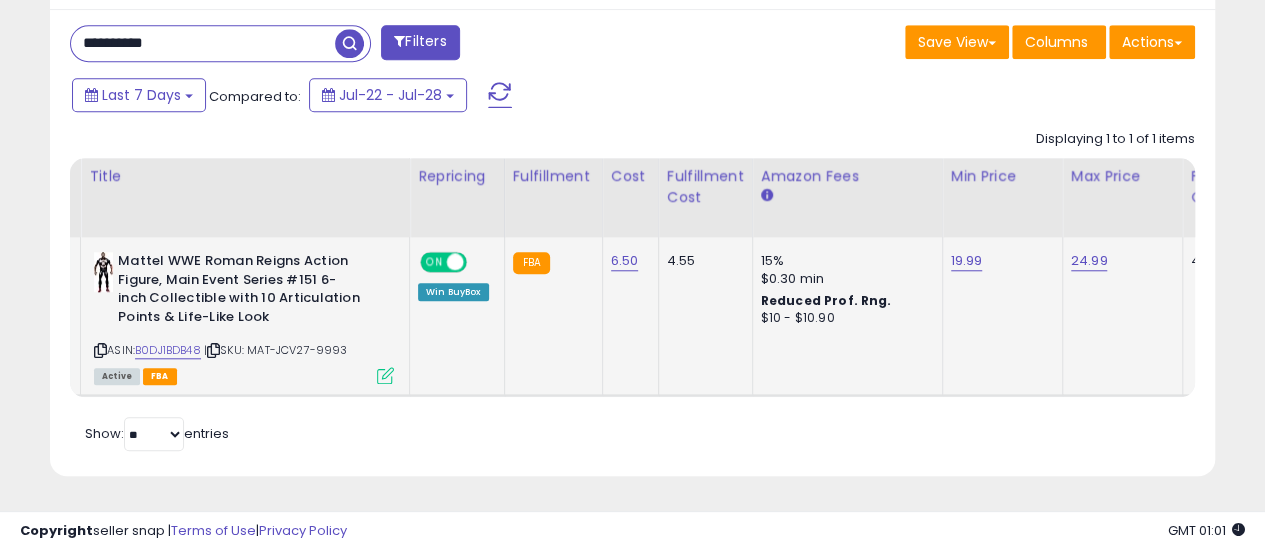 click on "19.99" at bounding box center [999, 261] 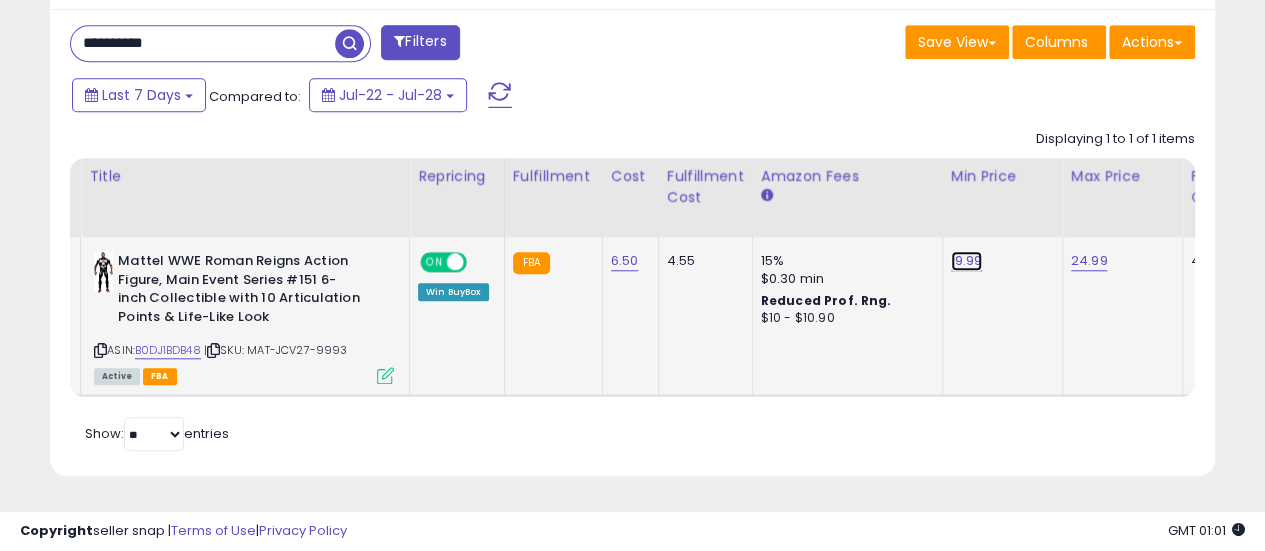 click on "19.99" at bounding box center [967, 261] 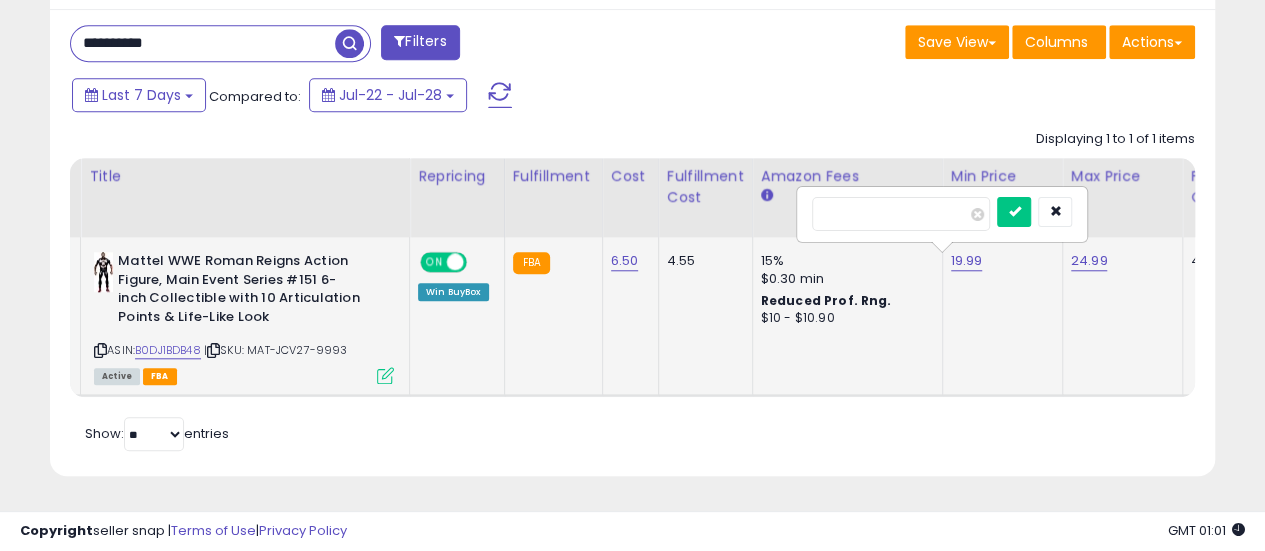 type on "*****" 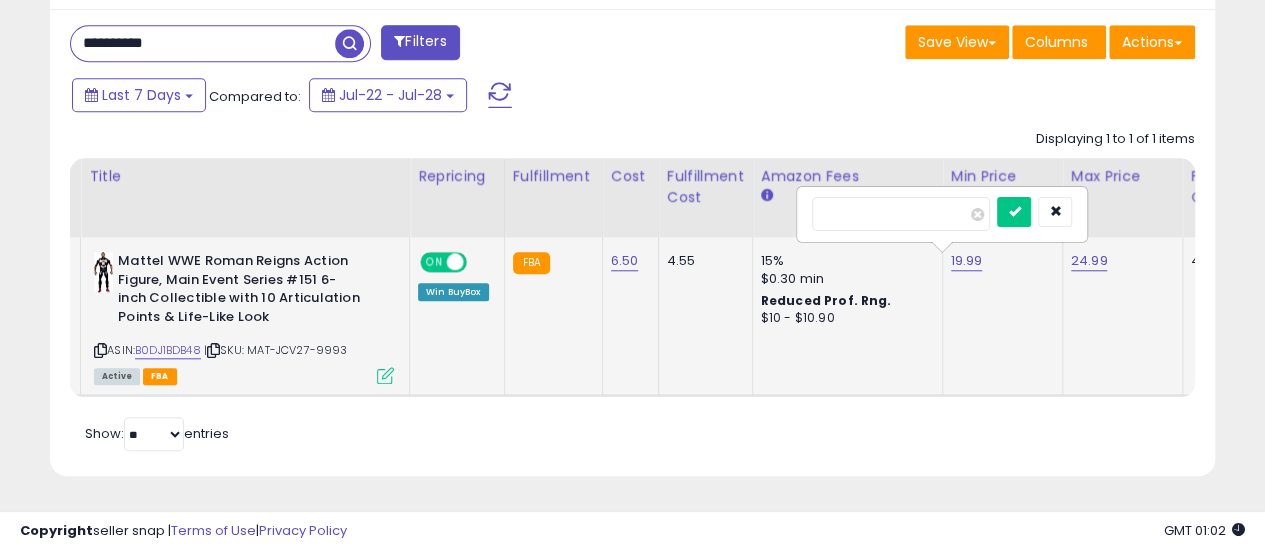 click at bounding box center (1014, 212) 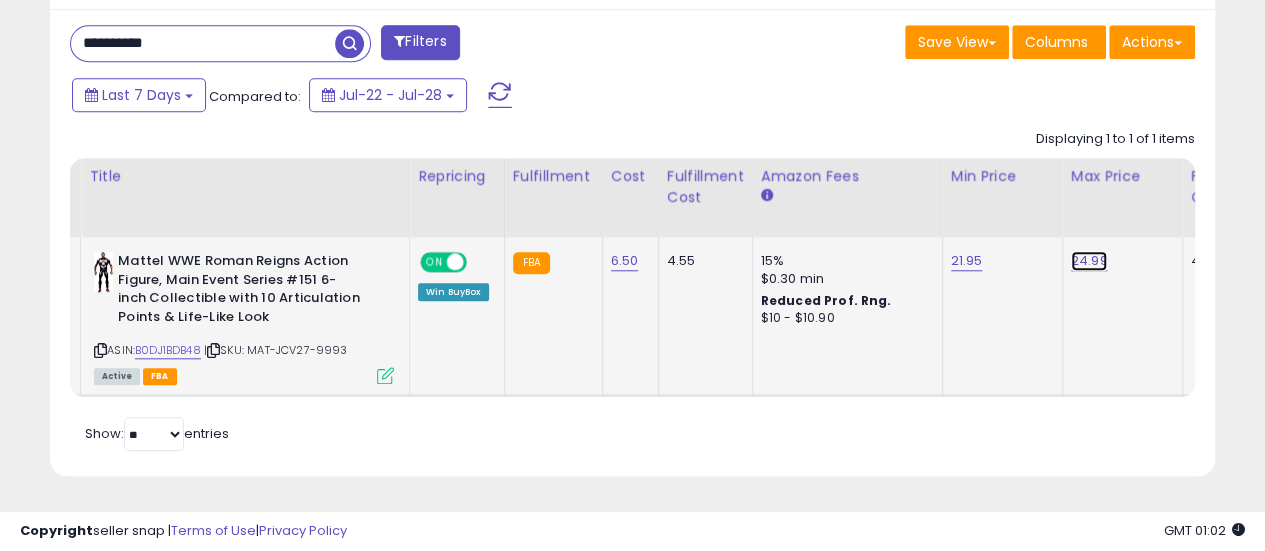click on "24.99" at bounding box center (1089, 261) 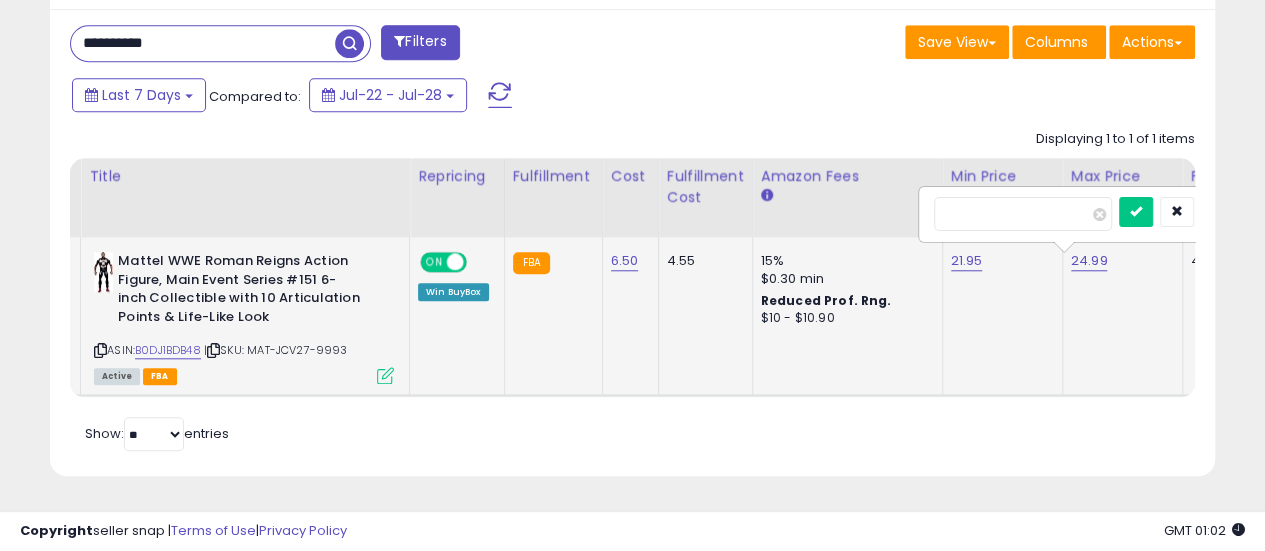 scroll, scrollTop: 0, scrollLeft: 122, axis: horizontal 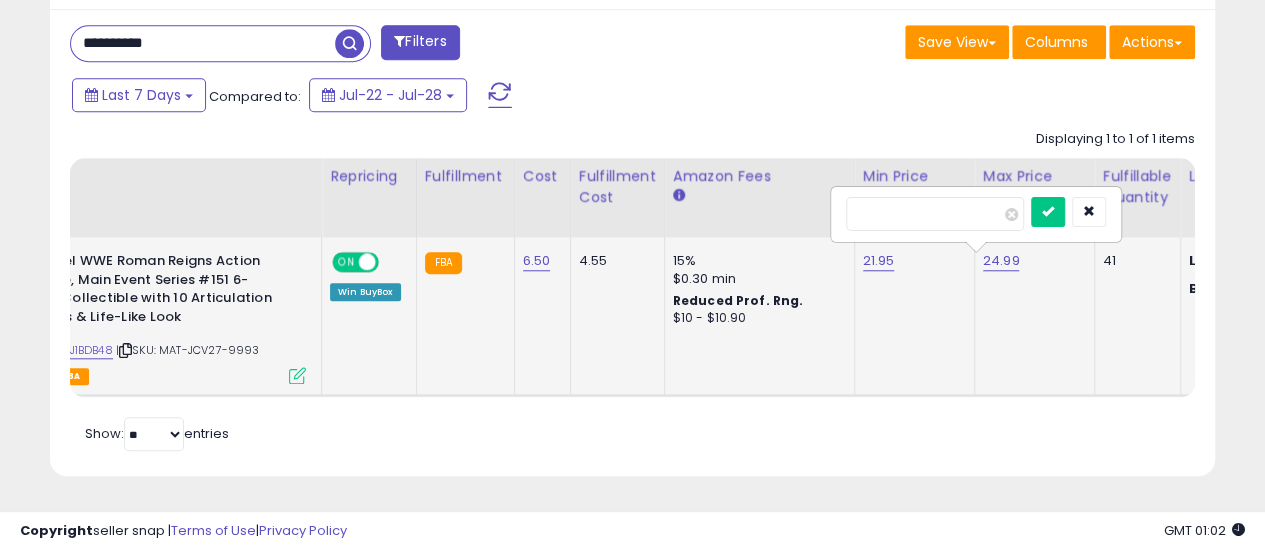 type on "*****" 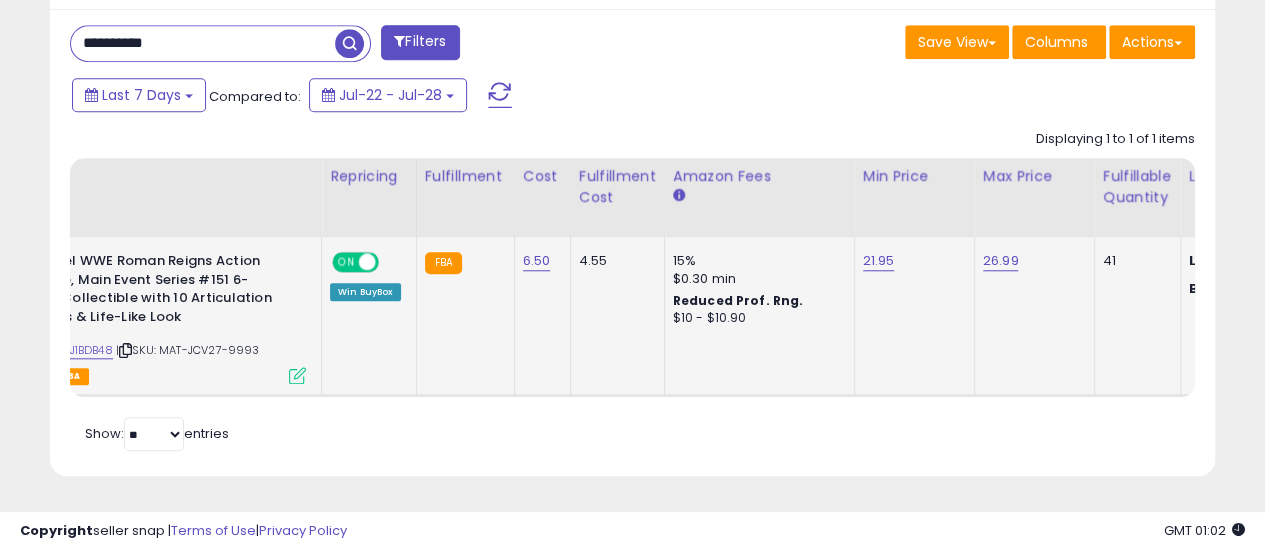 click on "**********" at bounding box center (203, 43) 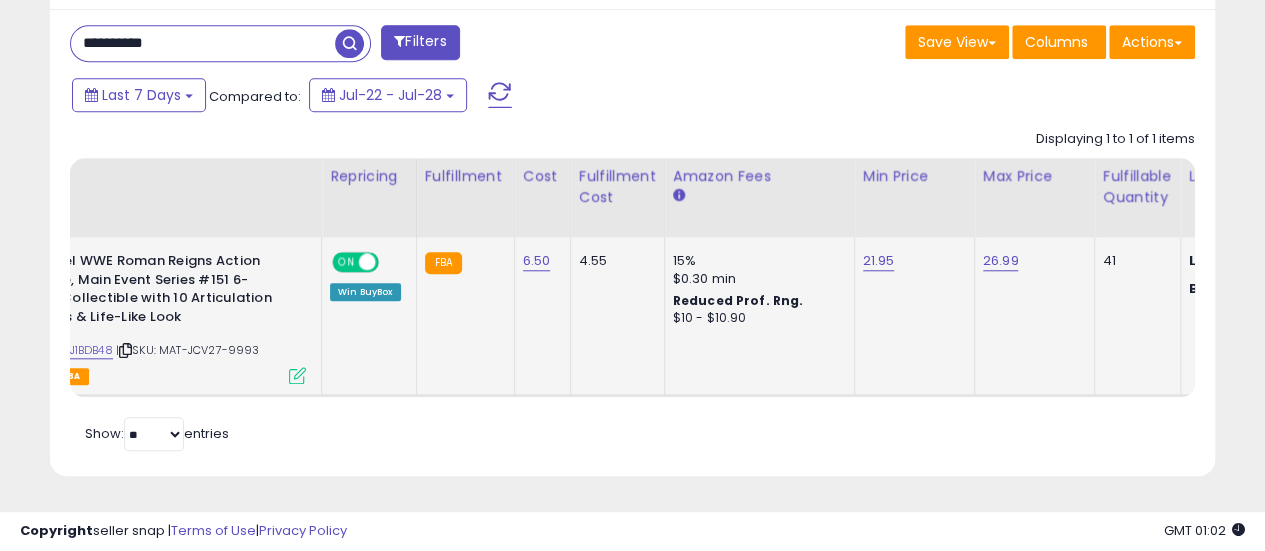 paste 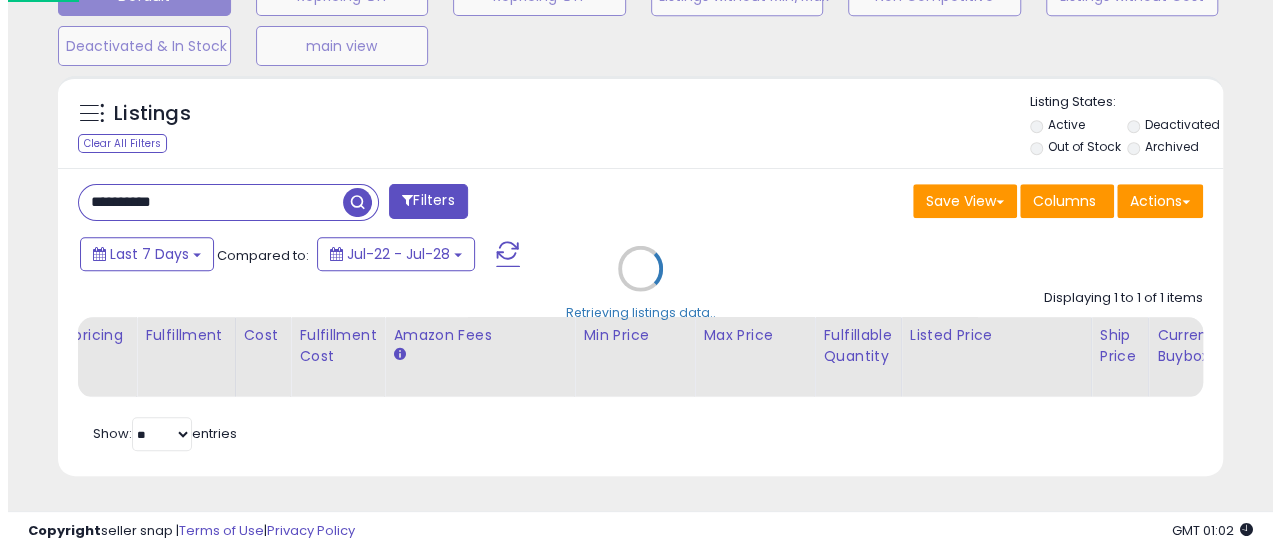 scroll, scrollTop: 667, scrollLeft: 0, axis: vertical 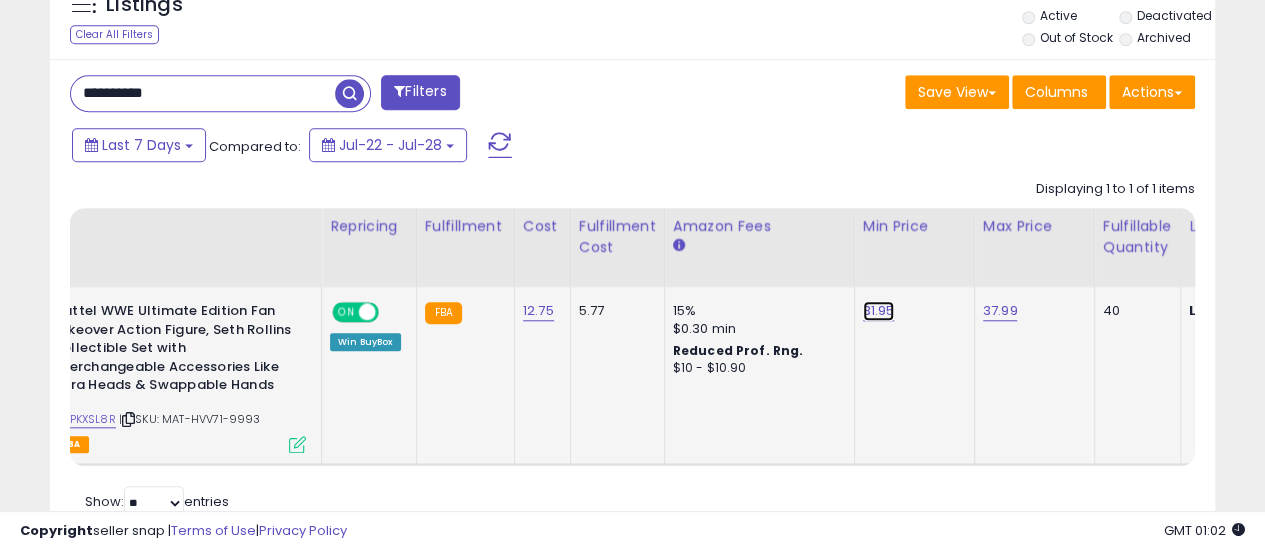 click on "31.95" at bounding box center (879, 311) 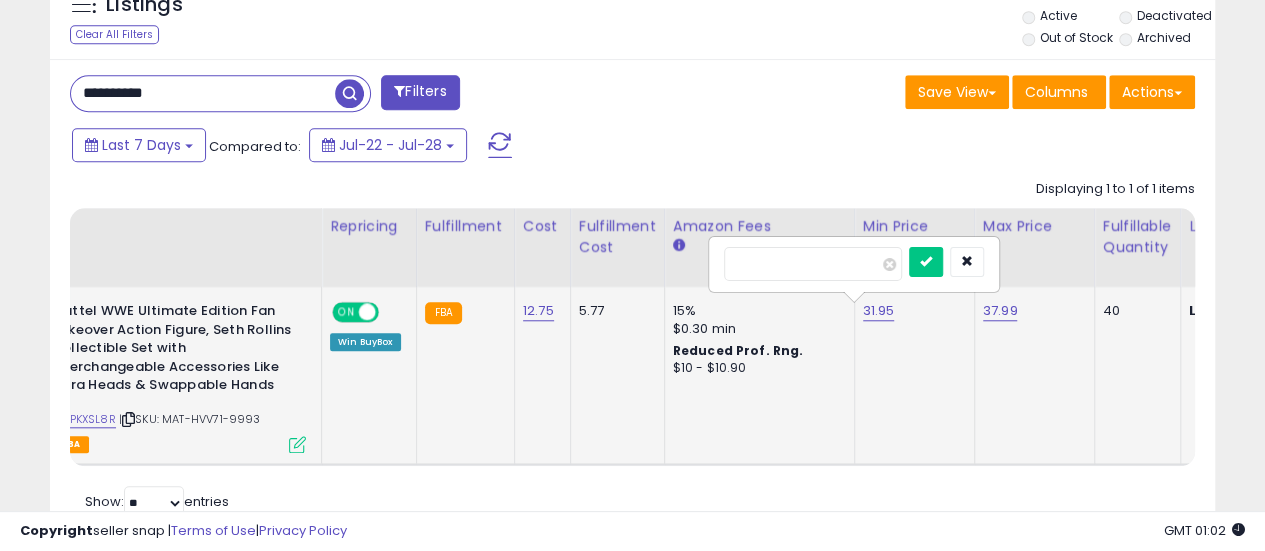 type on "*****" 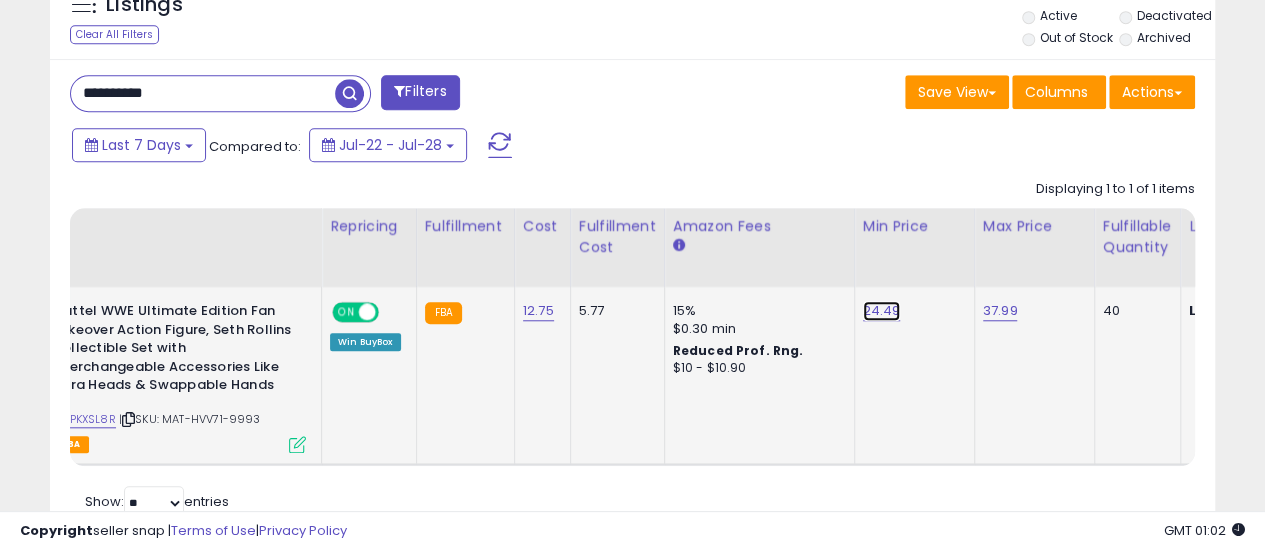 click on "24.49" at bounding box center [882, 311] 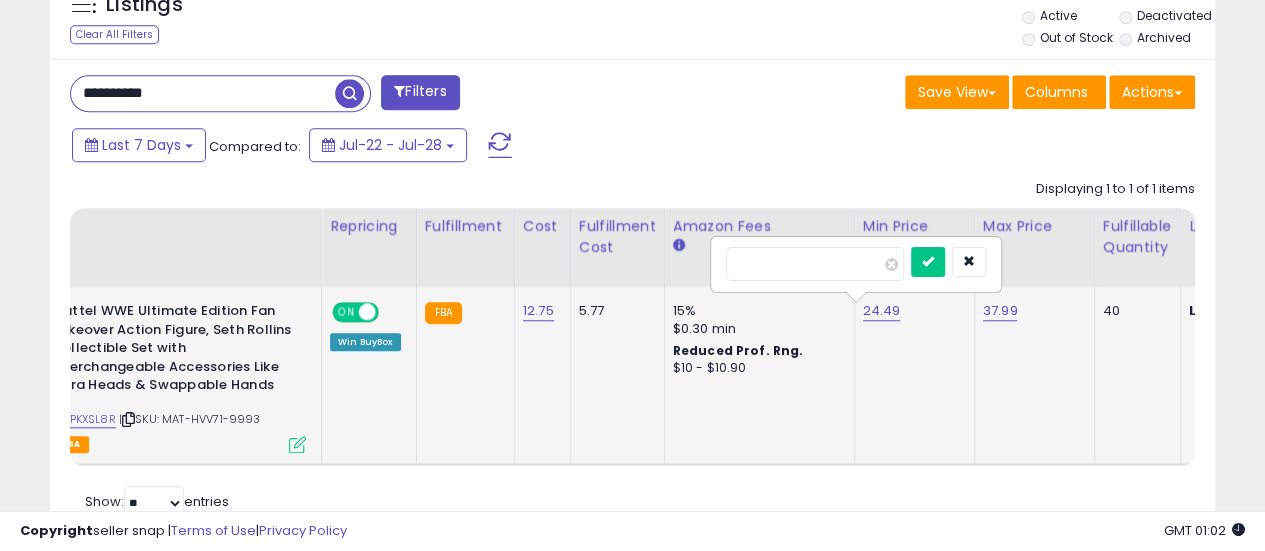 type on "*****" 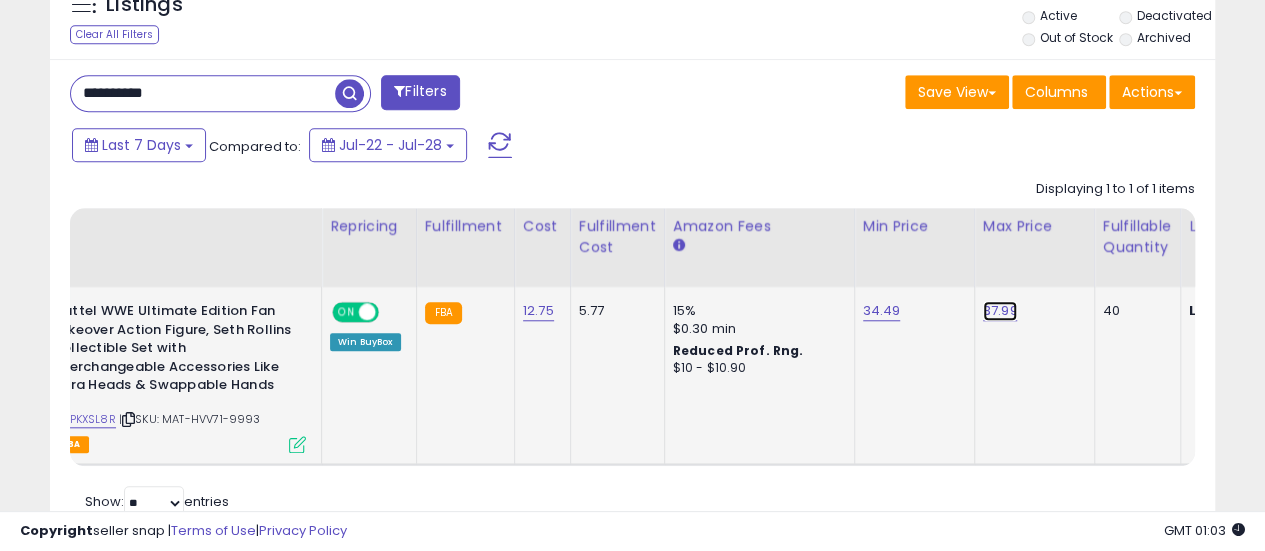 click on "37.99" at bounding box center (1000, 311) 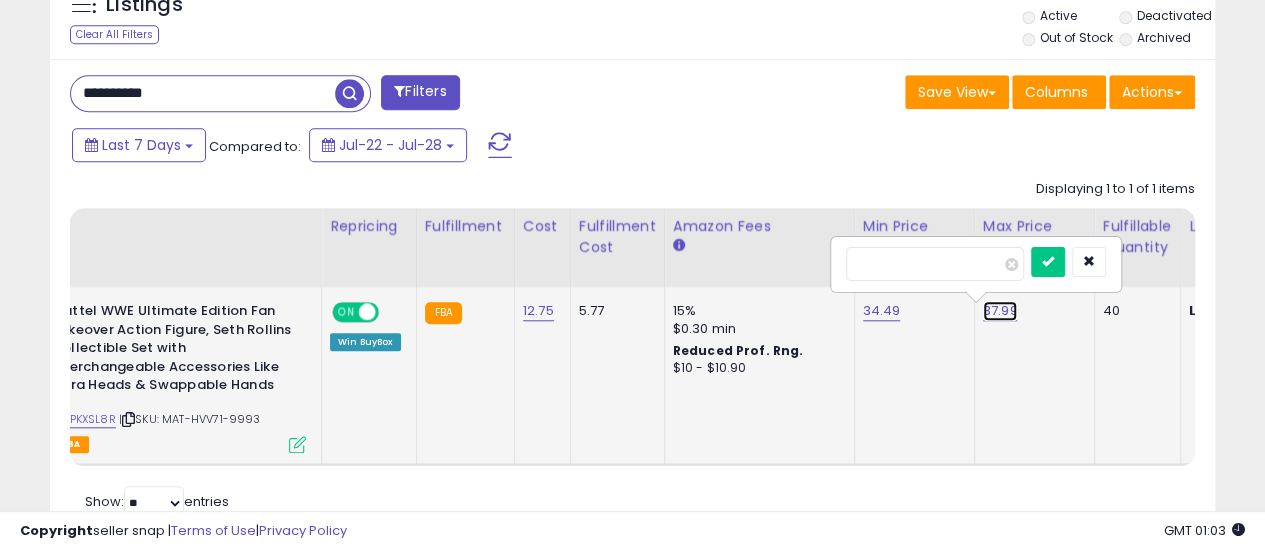 click on "37.99" at bounding box center [1000, 311] 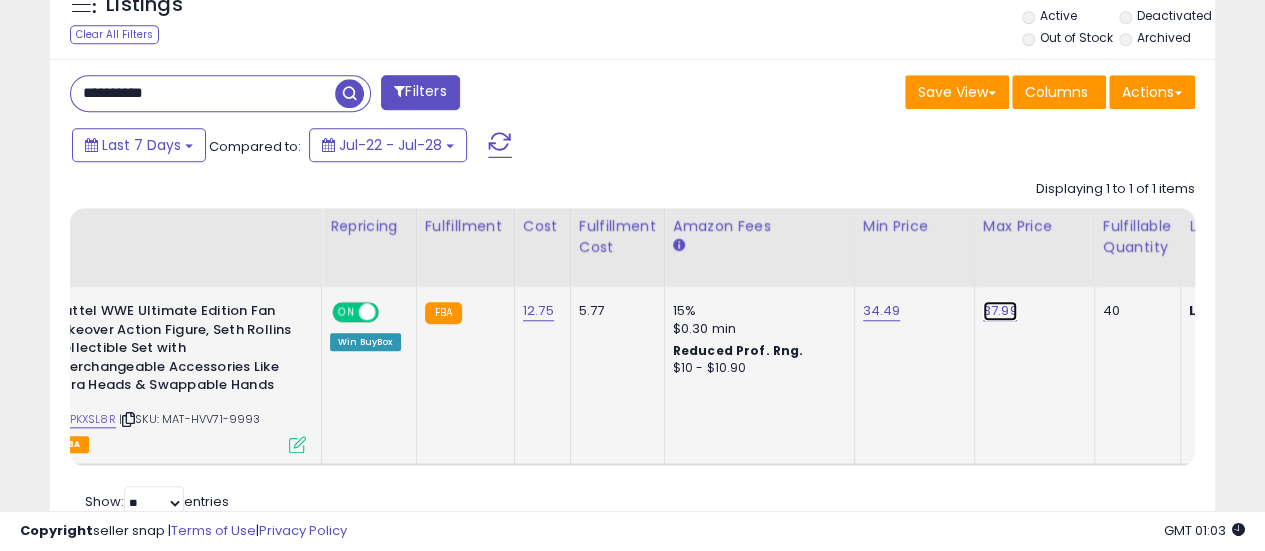 click on "37.99" at bounding box center (1000, 311) 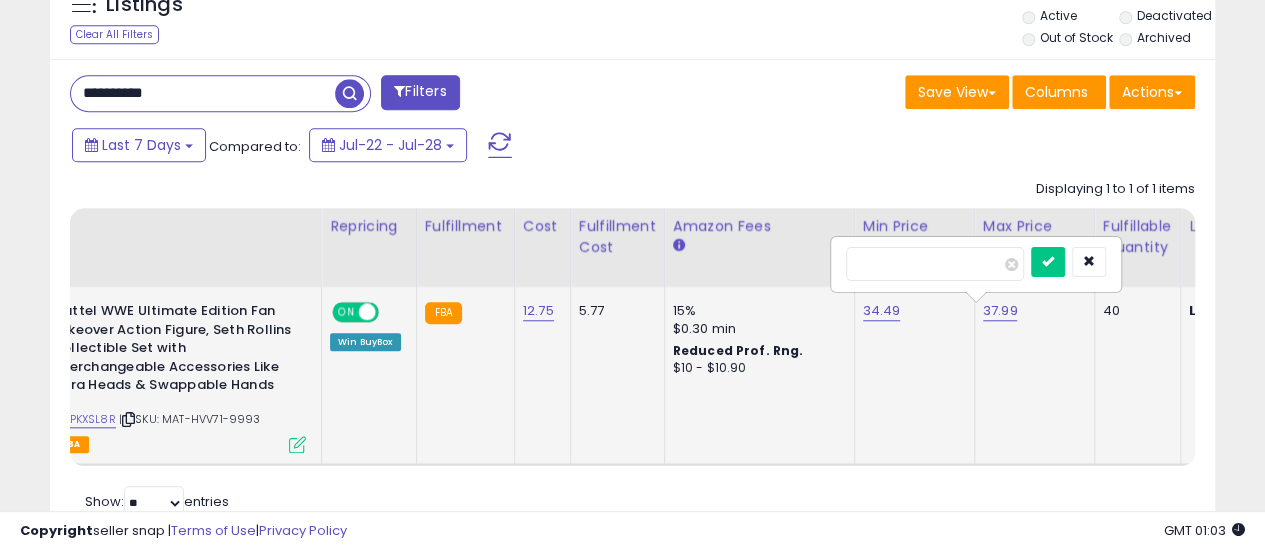 type on "*****" 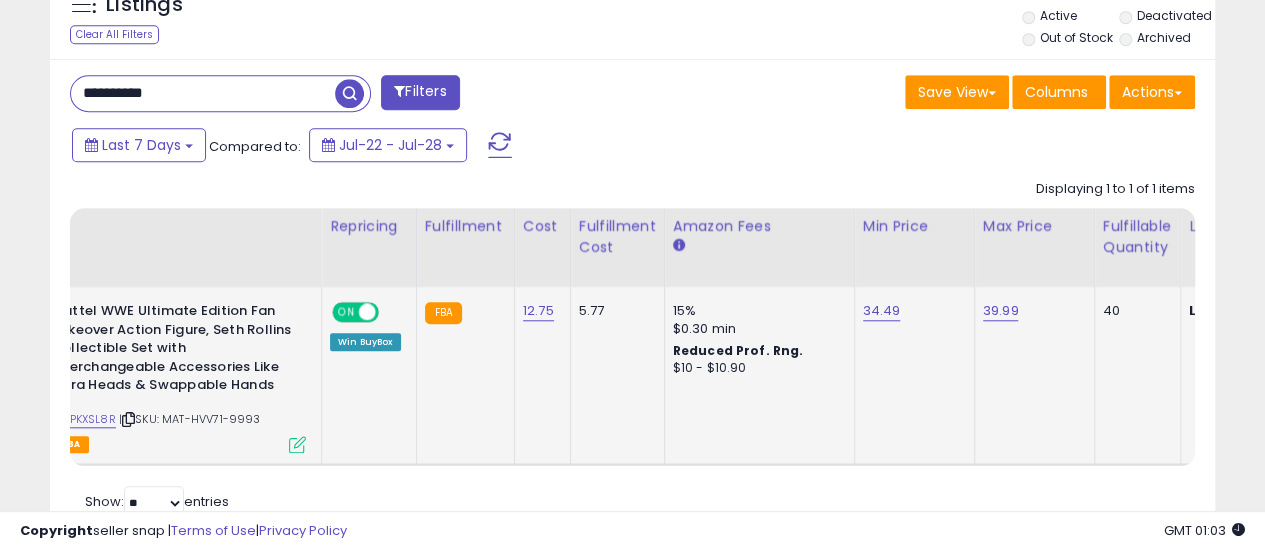 click on "34.49" 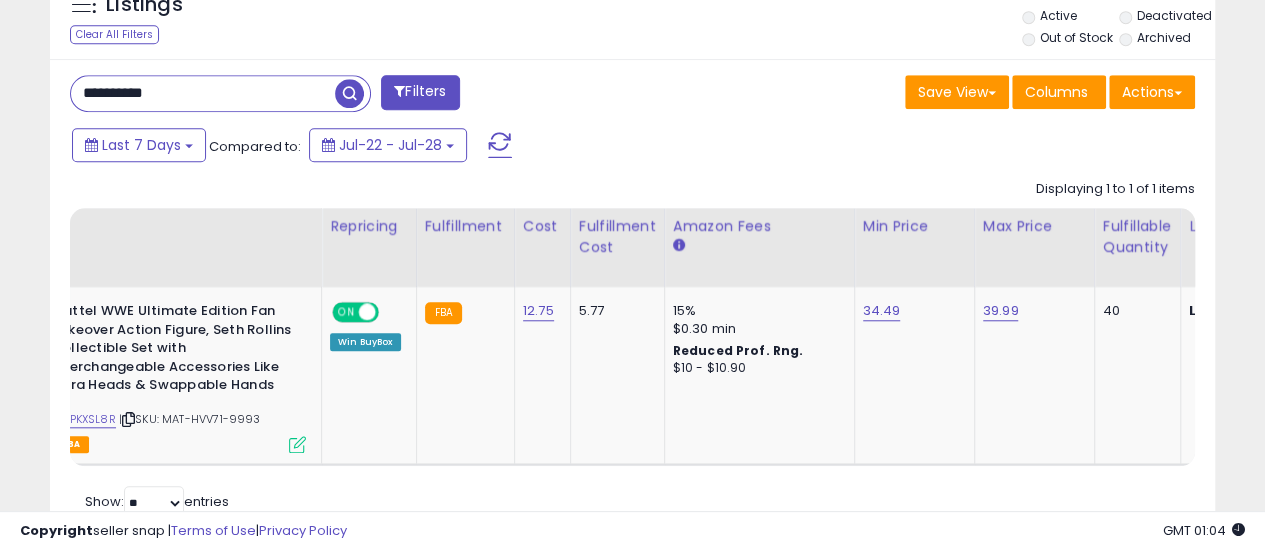 click on "**********" at bounding box center [203, 93] 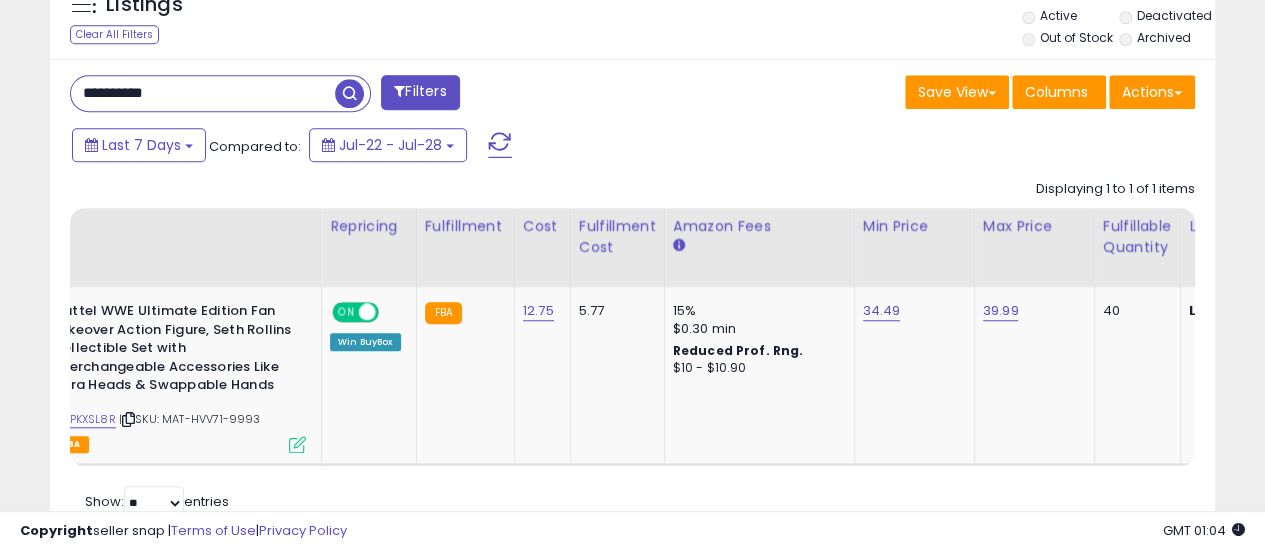 paste 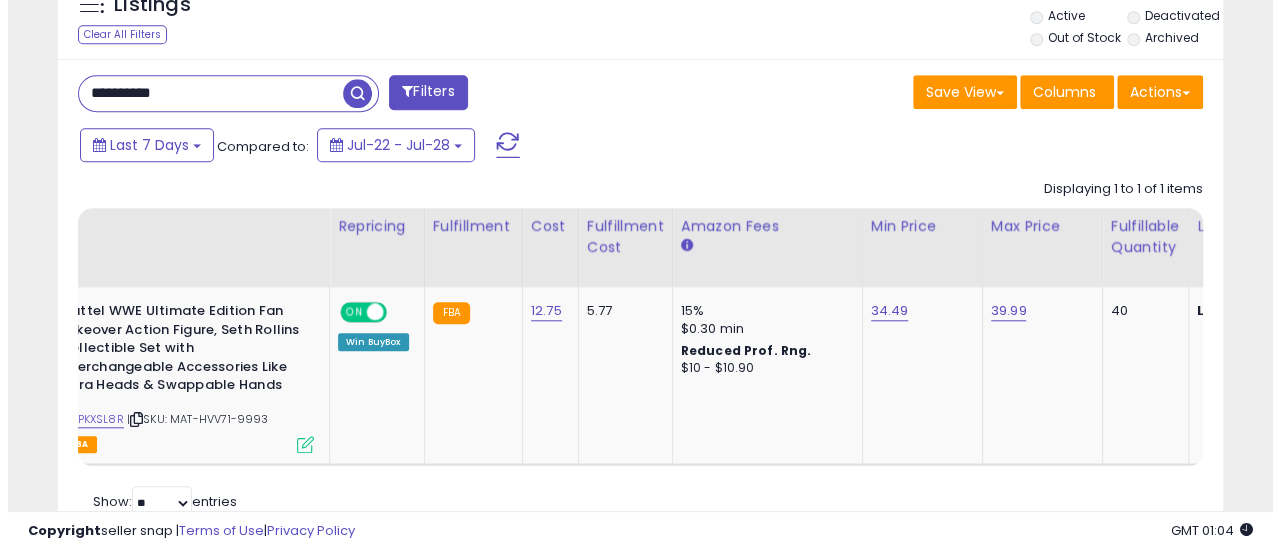 scroll, scrollTop: 667, scrollLeft: 0, axis: vertical 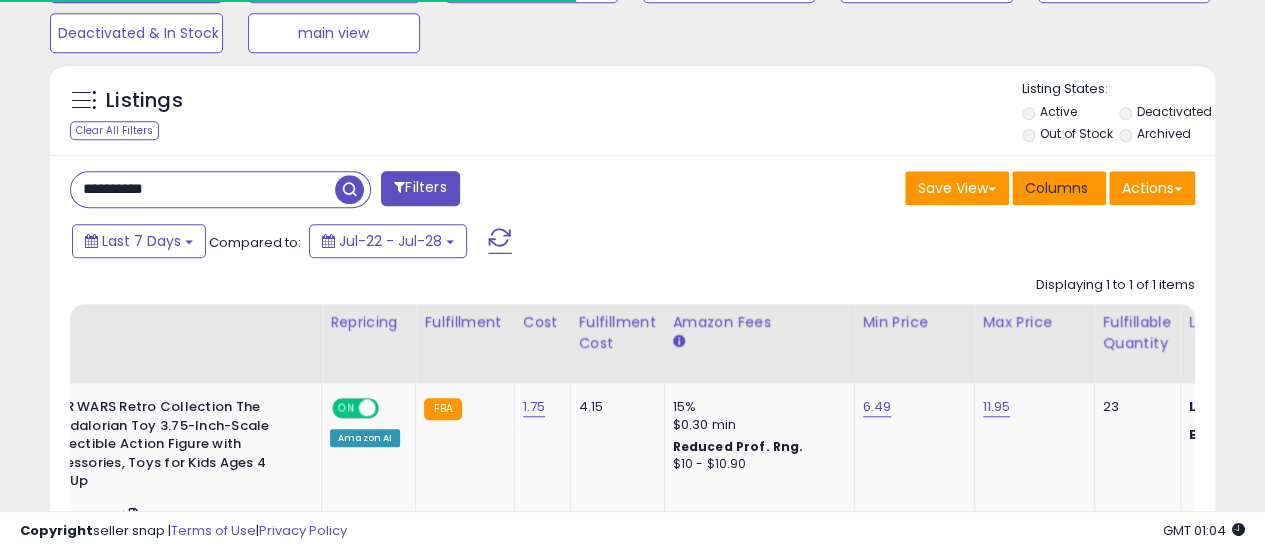 click on "Columns" at bounding box center (1056, 188) 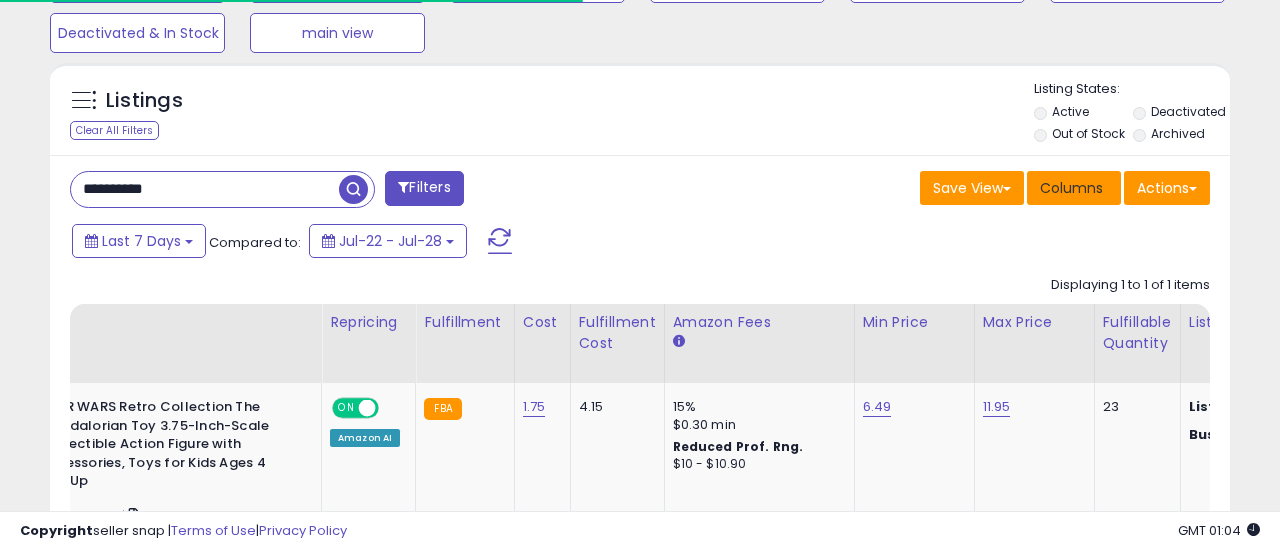 scroll, scrollTop: 999590, scrollLeft: 999317, axis: both 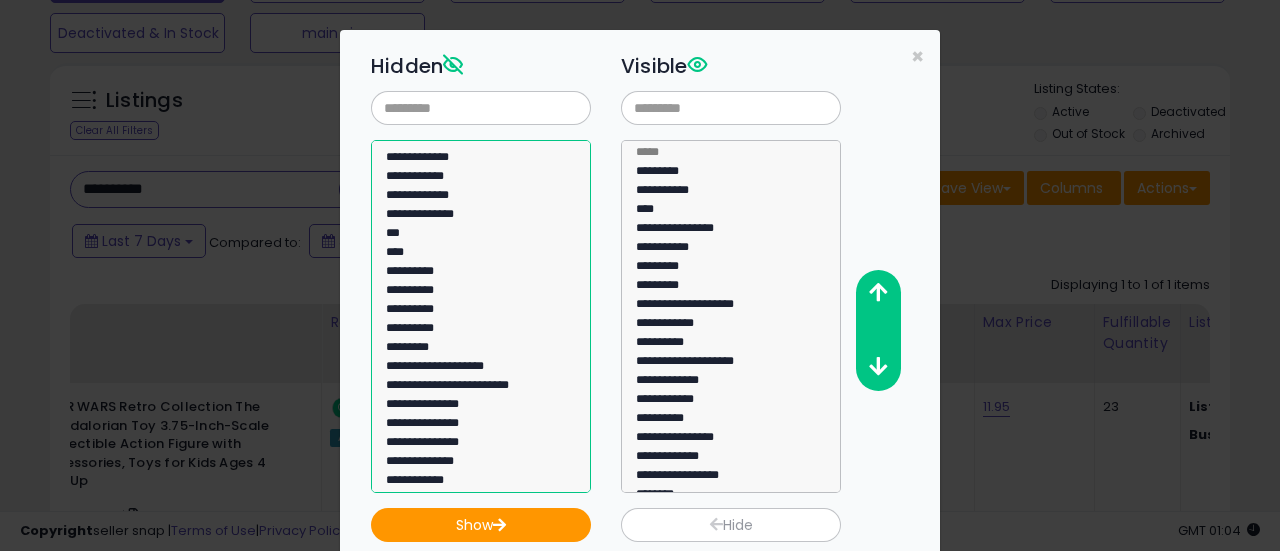 select on "**********" 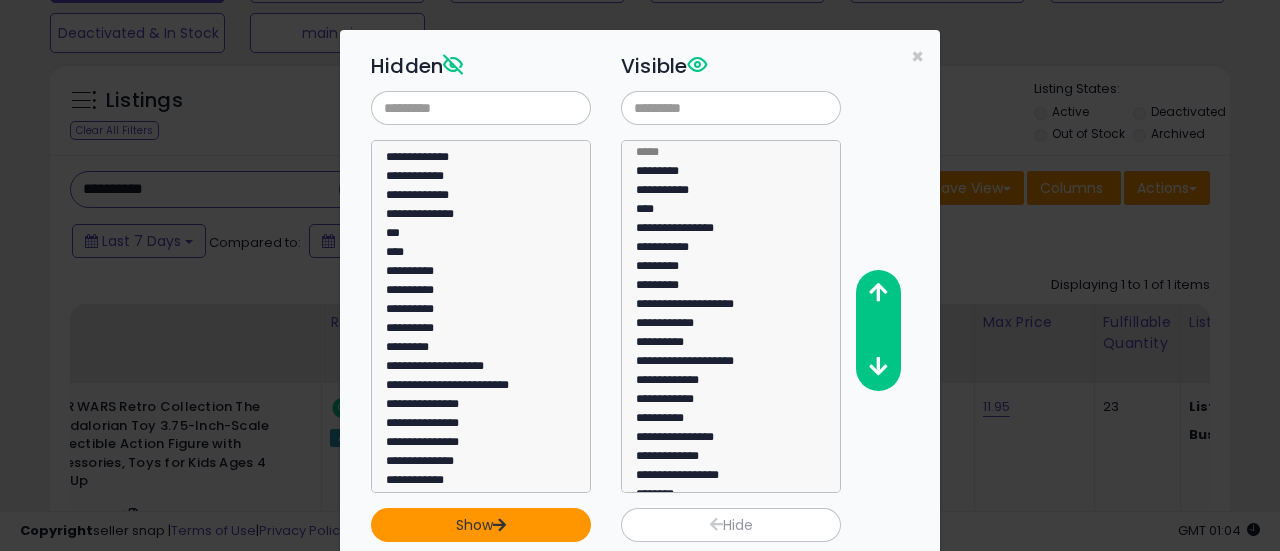 click on "Show" at bounding box center [481, 525] 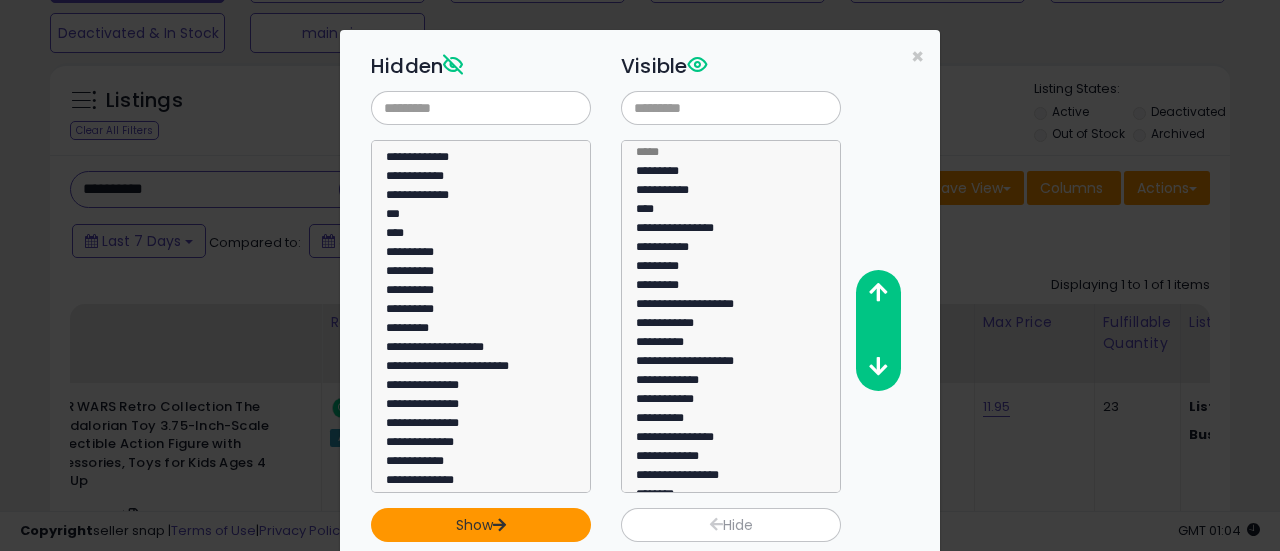 scroll, scrollTop: 166, scrollLeft: 0, axis: vertical 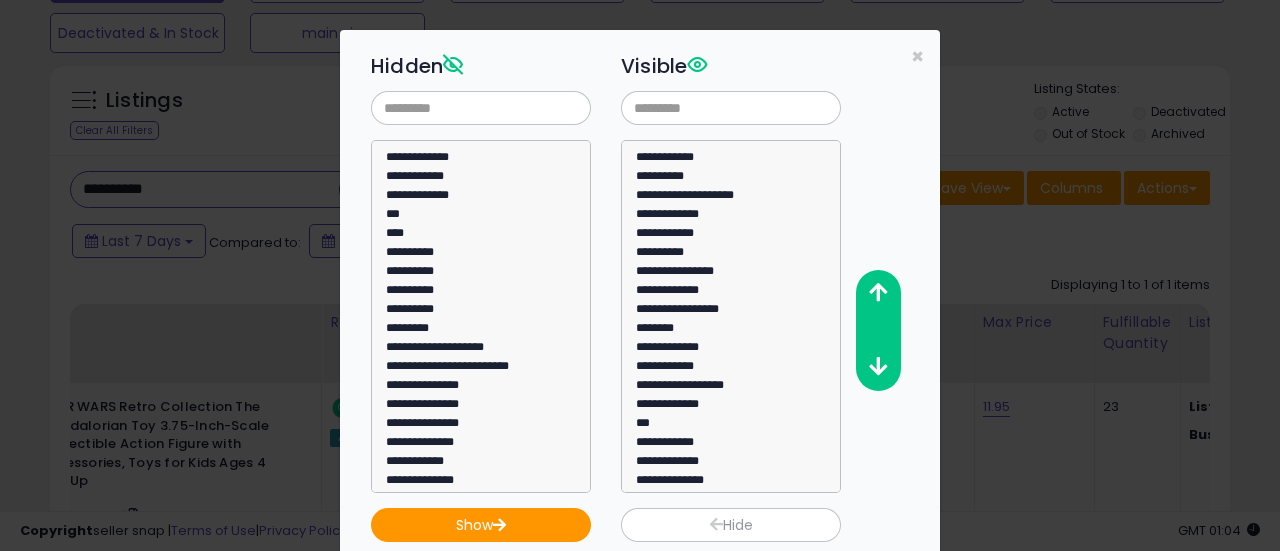 click on "Hide" at bounding box center [731, 517] 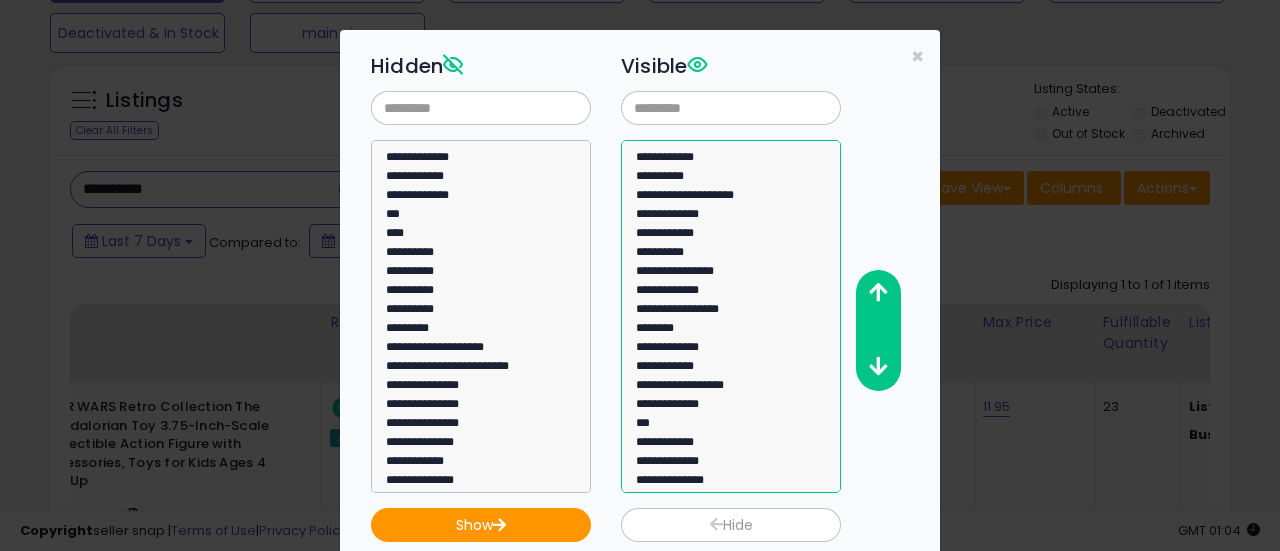 select on "**********" 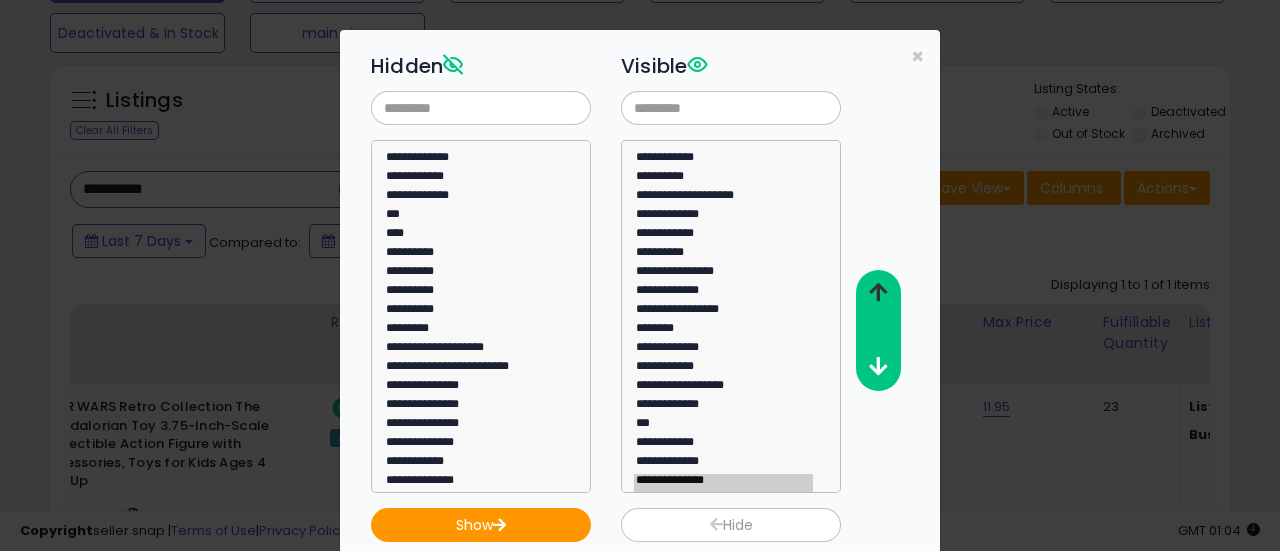 click at bounding box center [877, 293] 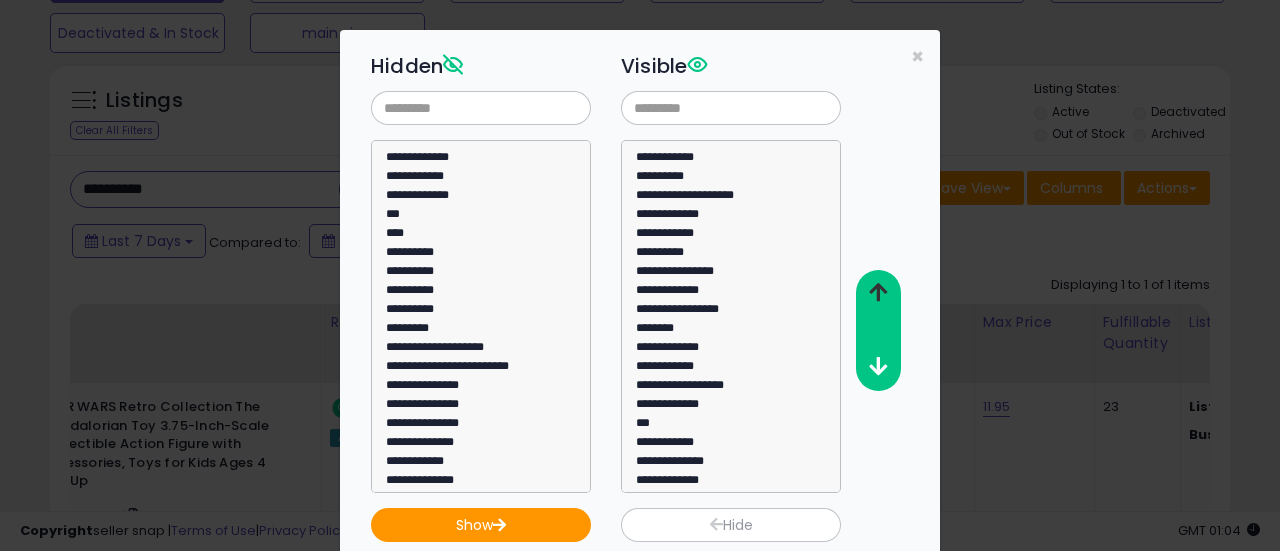 click at bounding box center (877, 293) 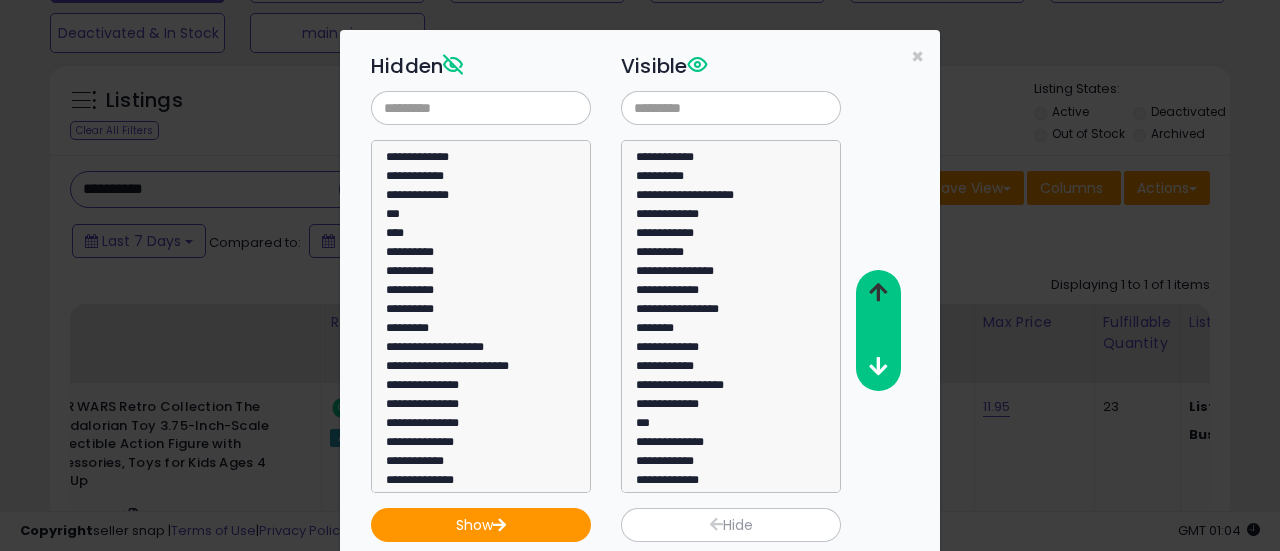 click at bounding box center (877, 293) 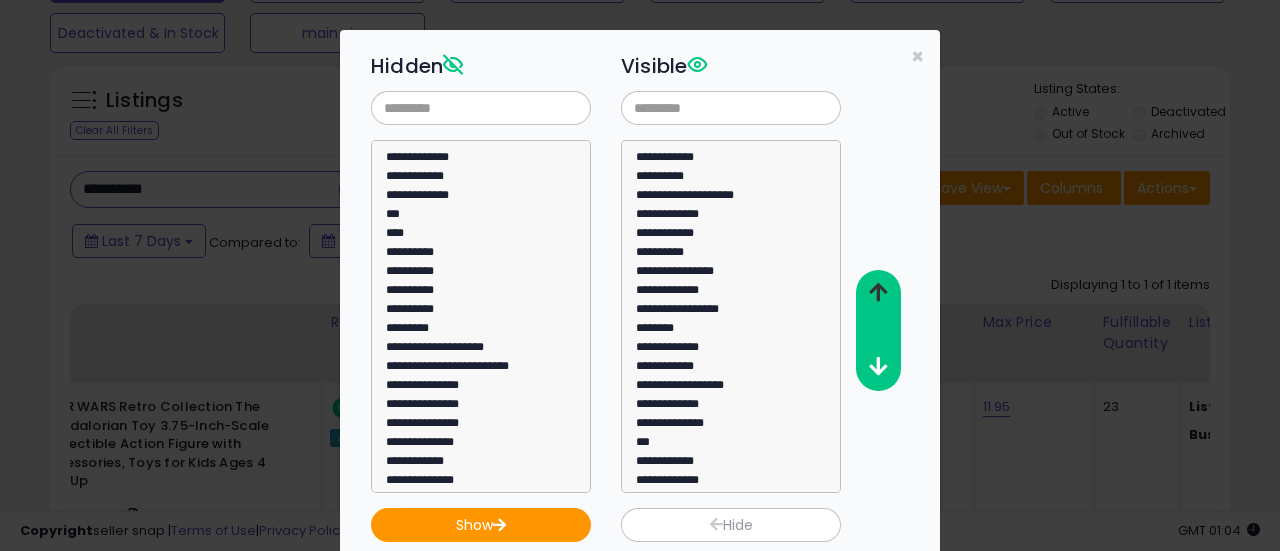 click at bounding box center (877, 293) 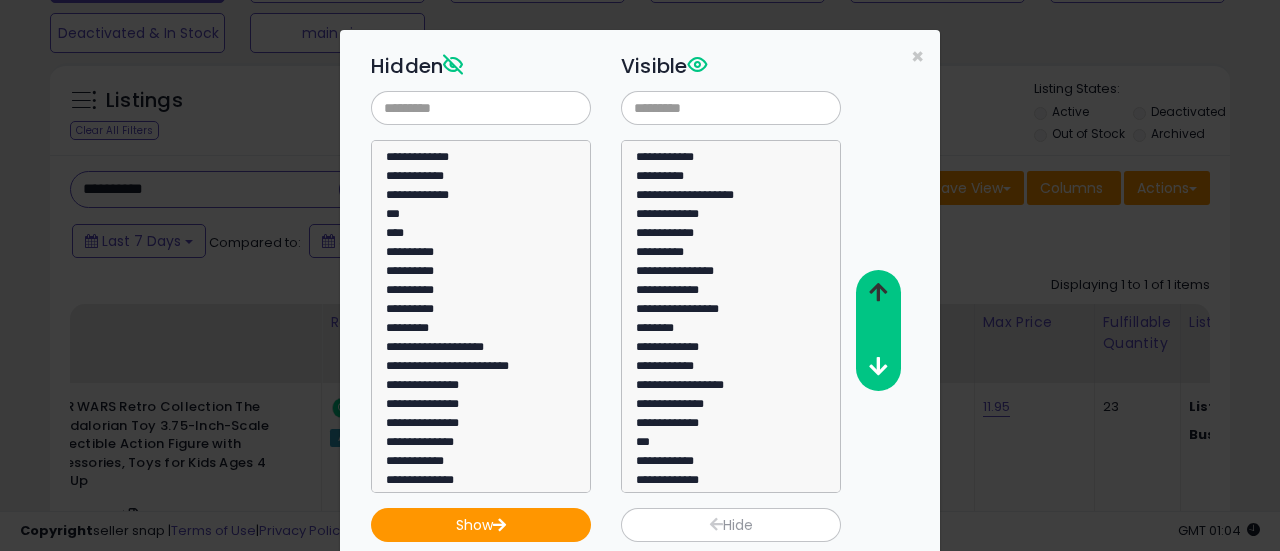 click at bounding box center (877, 293) 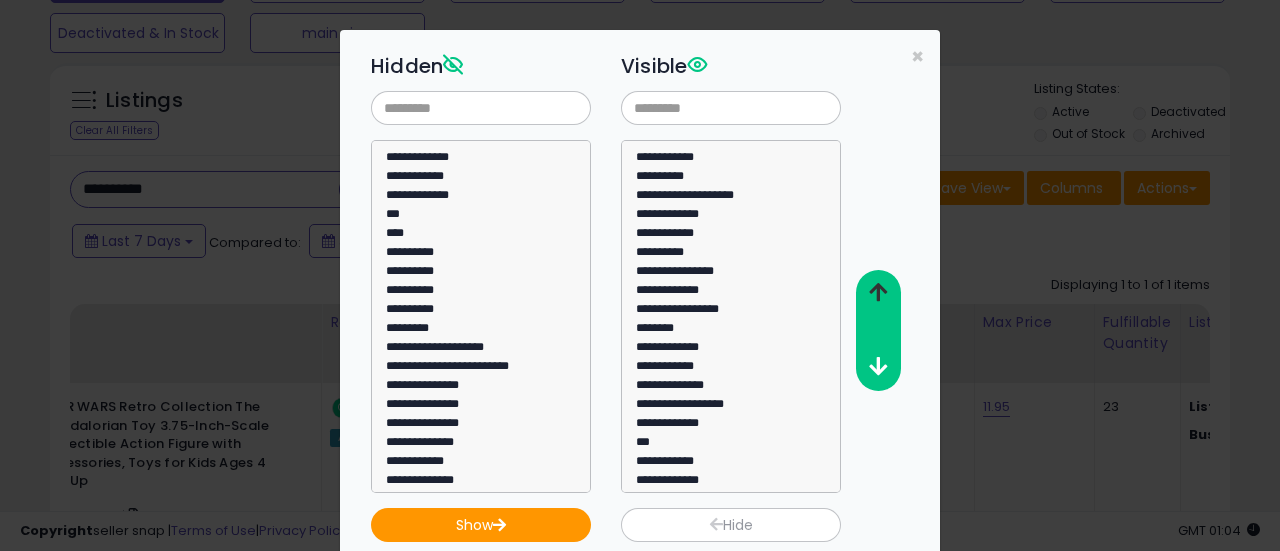 click at bounding box center (877, 293) 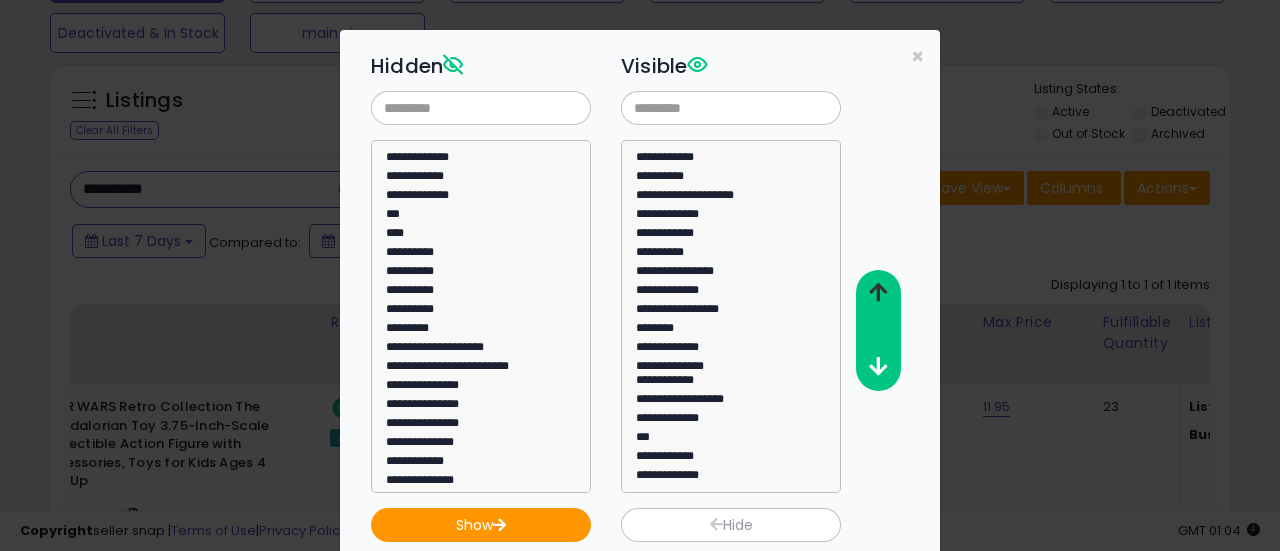 click at bounding box center [877, 293] 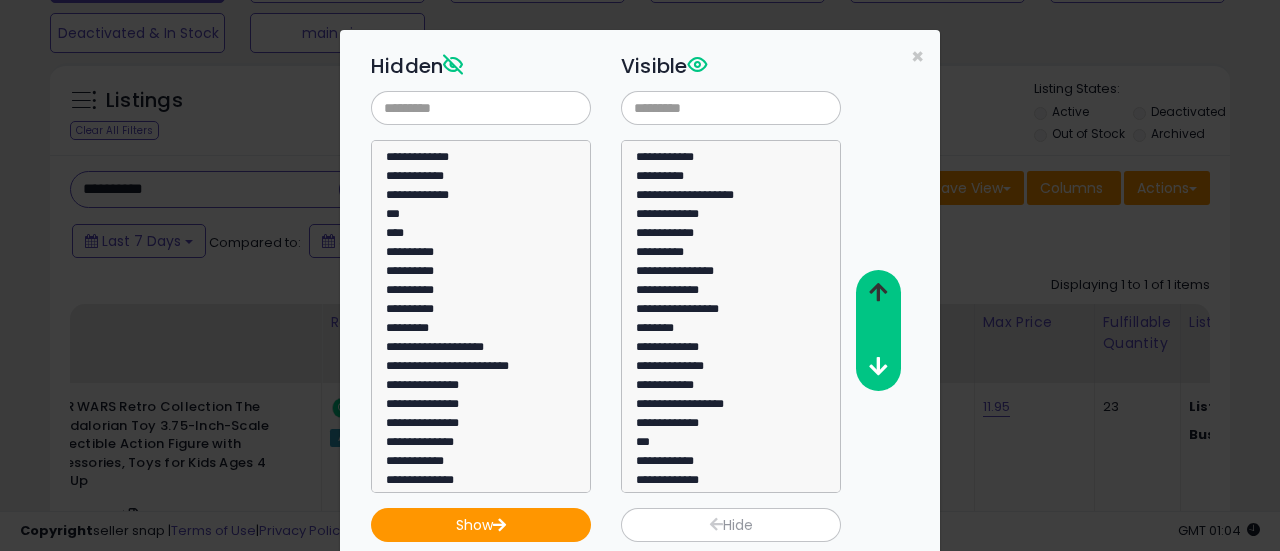 click at bounding box center (877, 293) 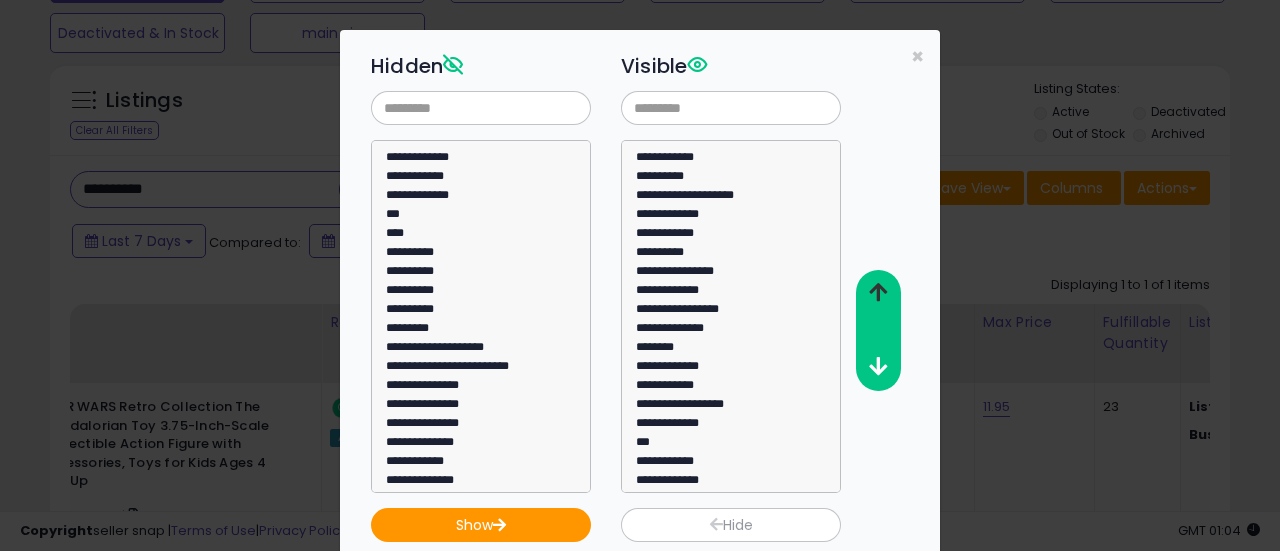 click at bounding box center [877, 293] 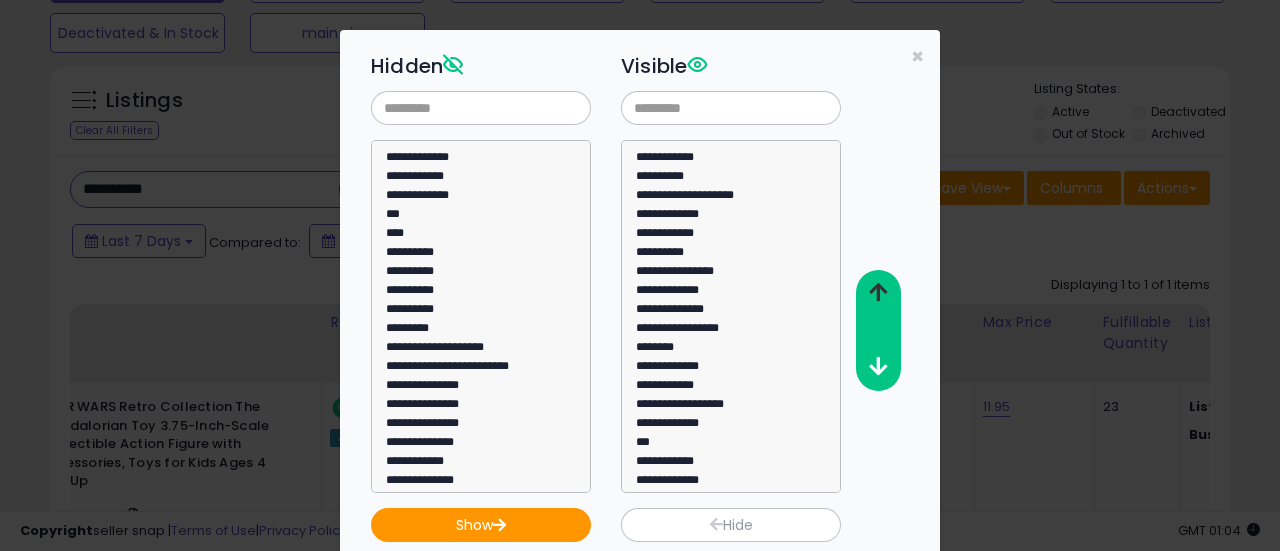 click at bounding box center (877, 293) 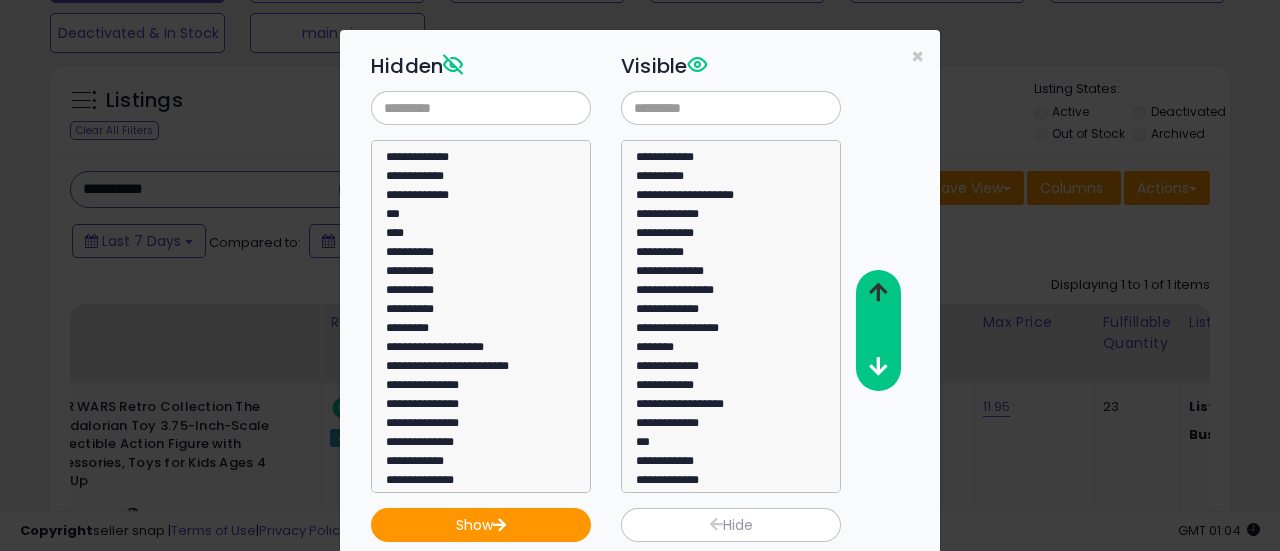 click at bounding box center [877, 293] 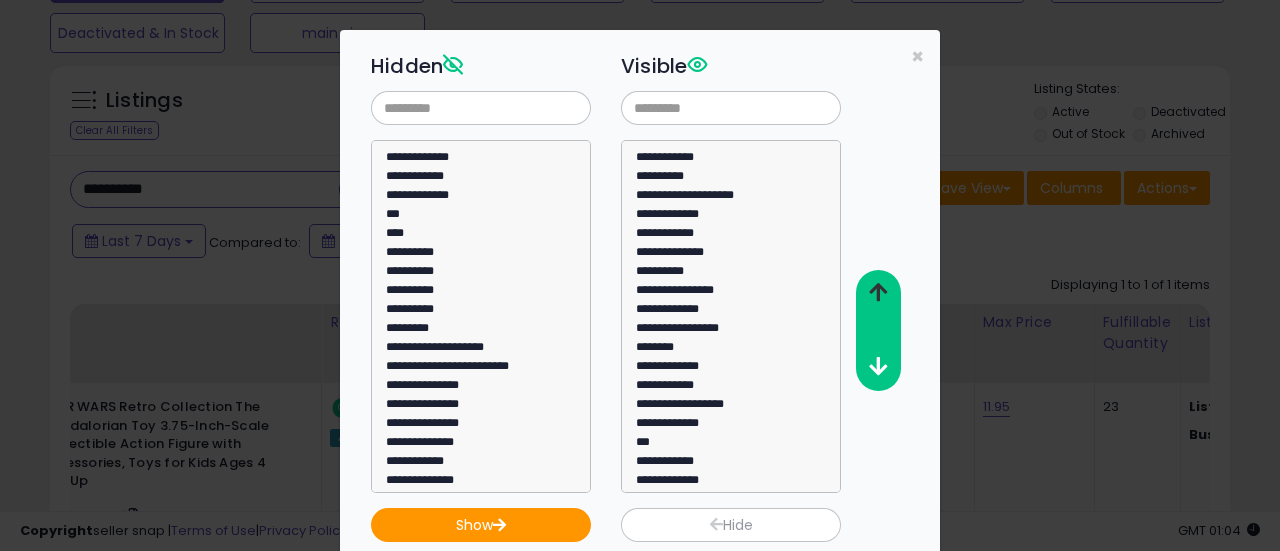 click at bounding box center [877, 293] 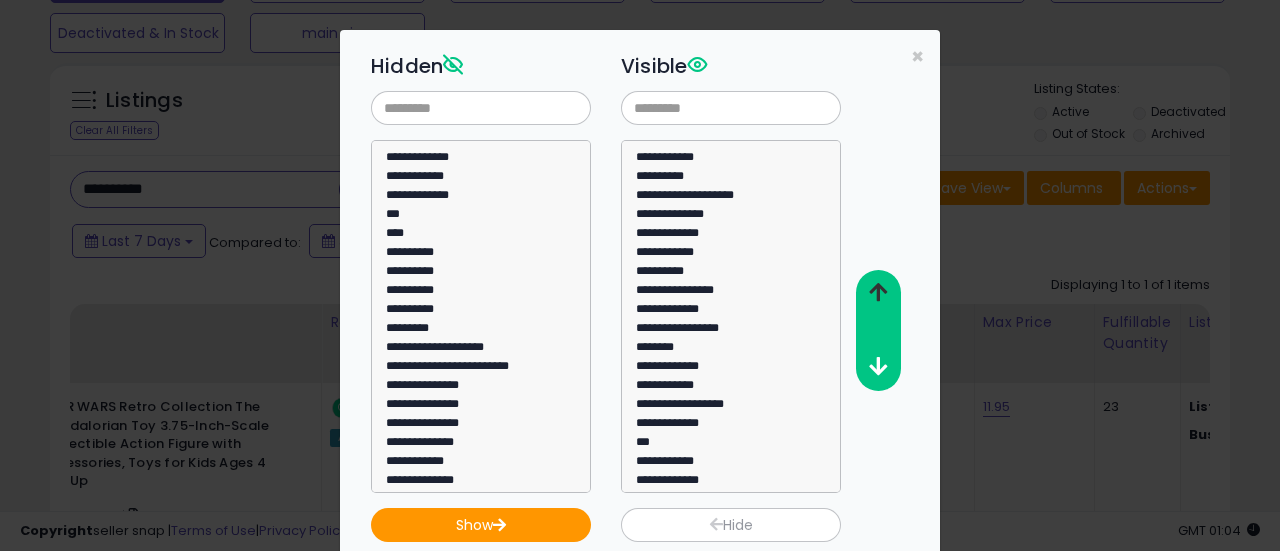 click at bounding box center [877, 293] 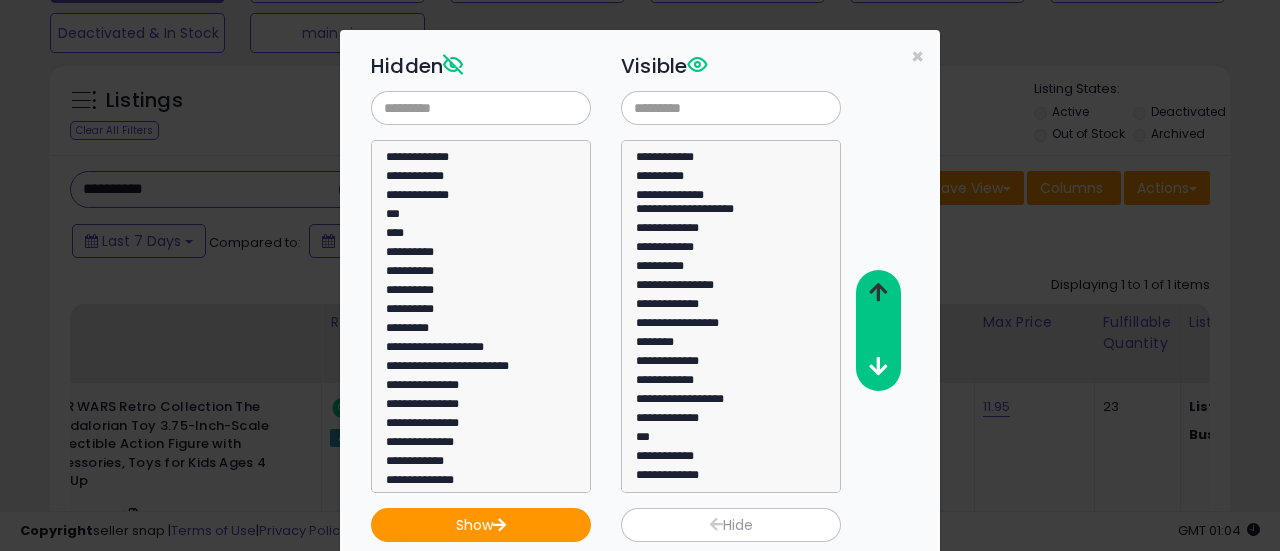 click at bounding box center [877, 293] 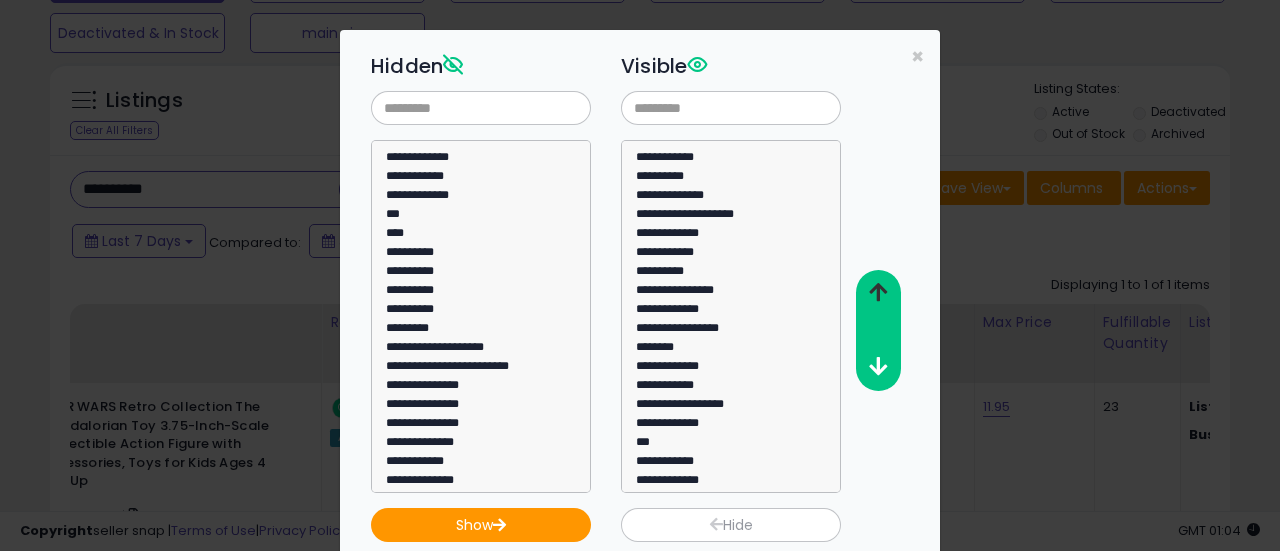 click at bounding box center [877, 293] 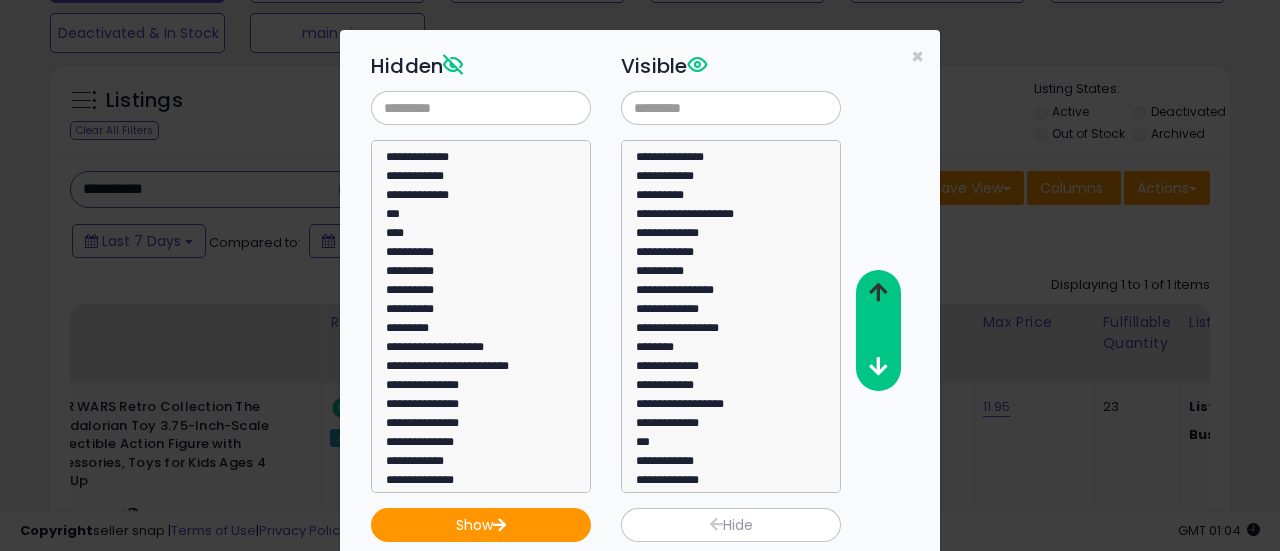 click at bounding box center [877, 293] 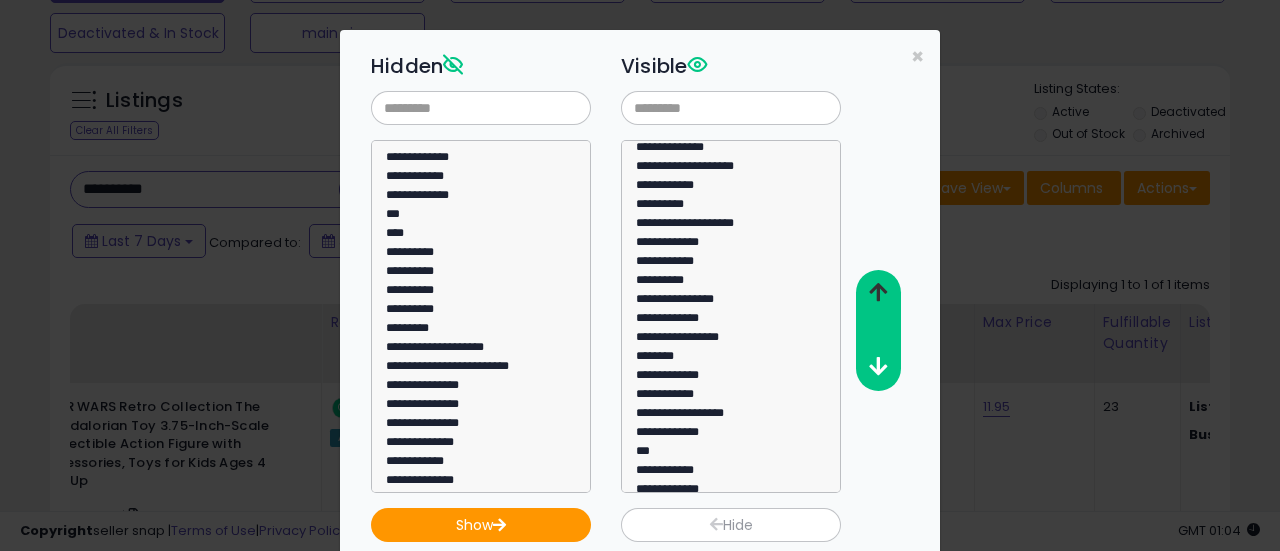 click at bounding box center [877, 293] 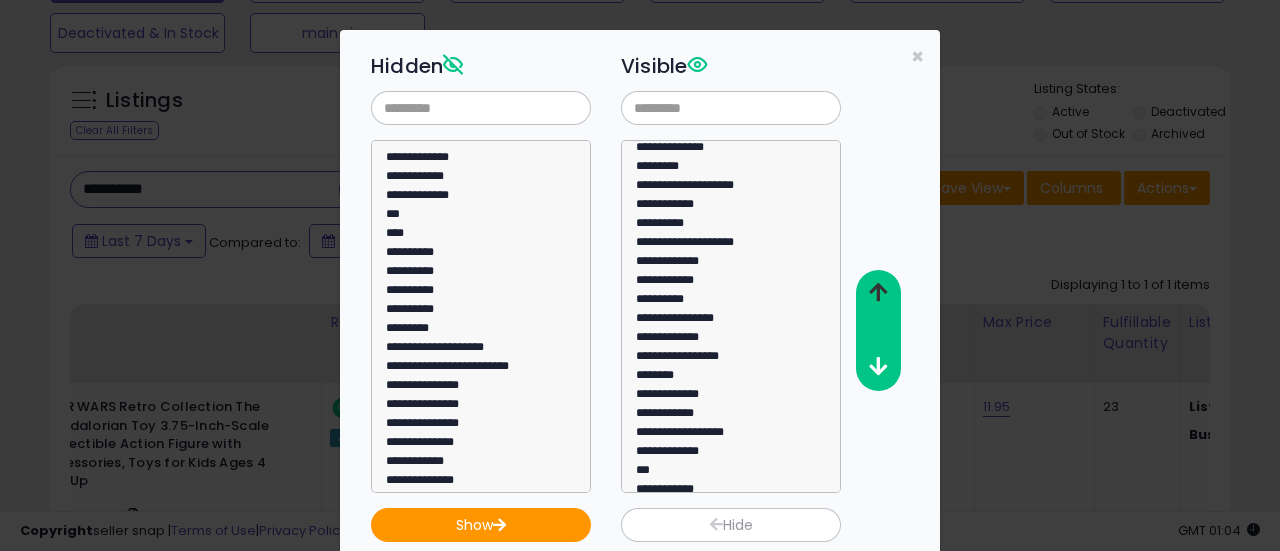 click at bounding box center [877, 293] 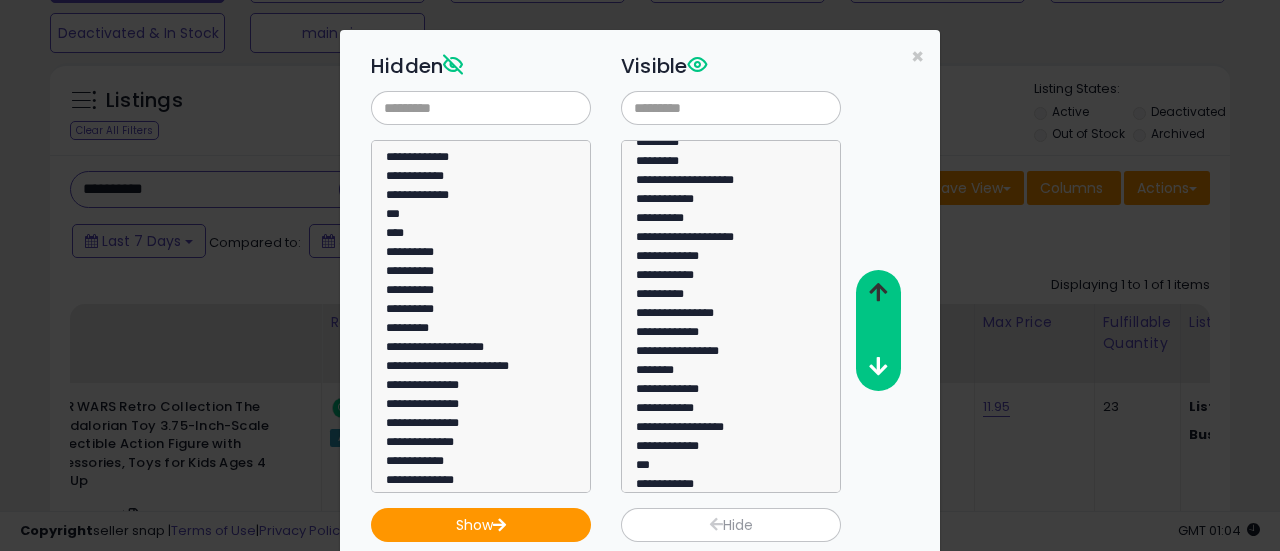 scroll, scrollTop: 119, scrollLeft: 0, axis: vertical 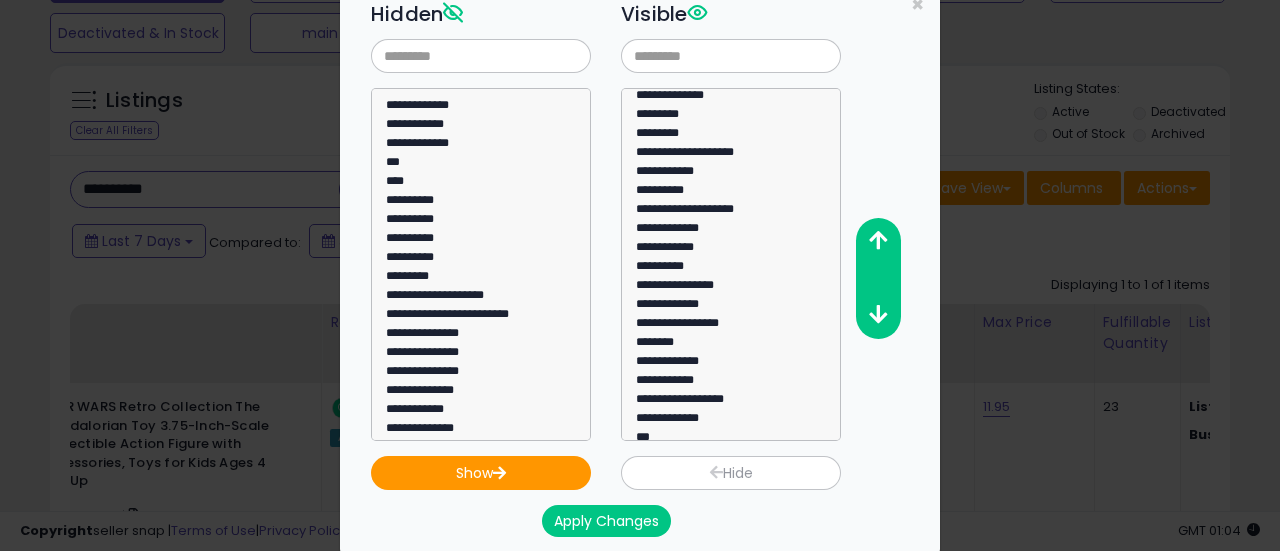 click on "Apply Changes" at bounding box center (656, 513) 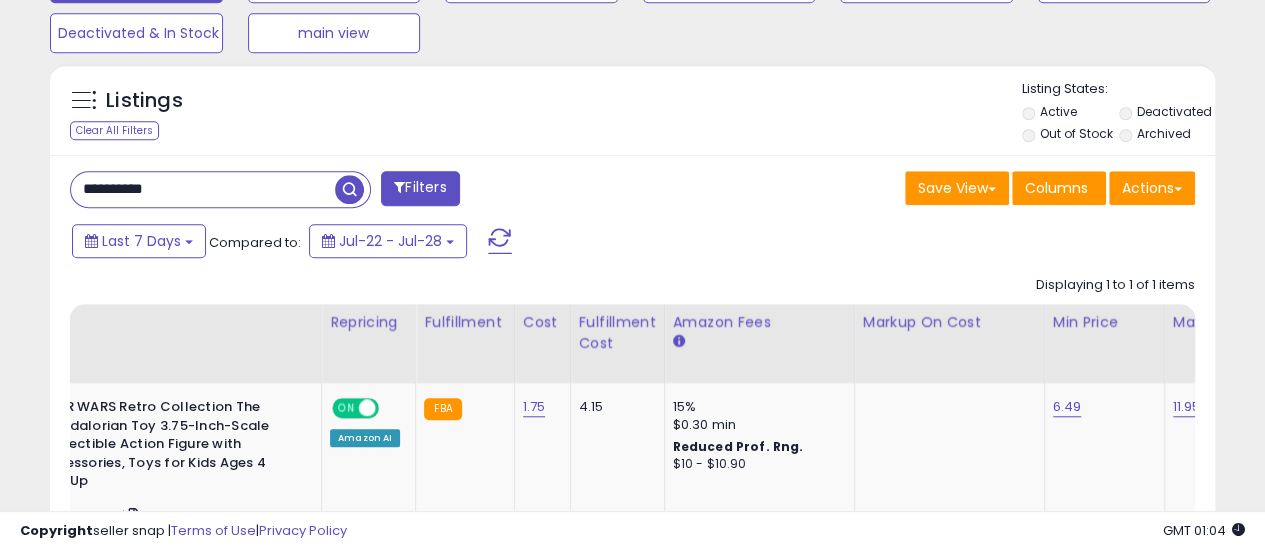 scroll, scrollTop: 410, scrollLeft: 674, axis: both 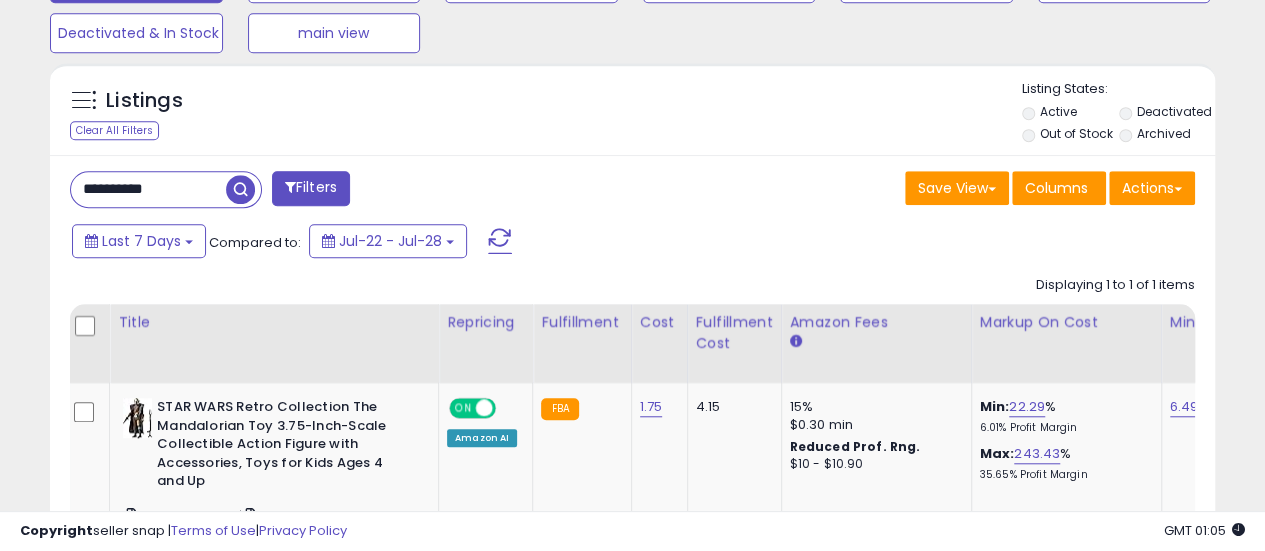 click on "**********" at bounding box center (148, 189) 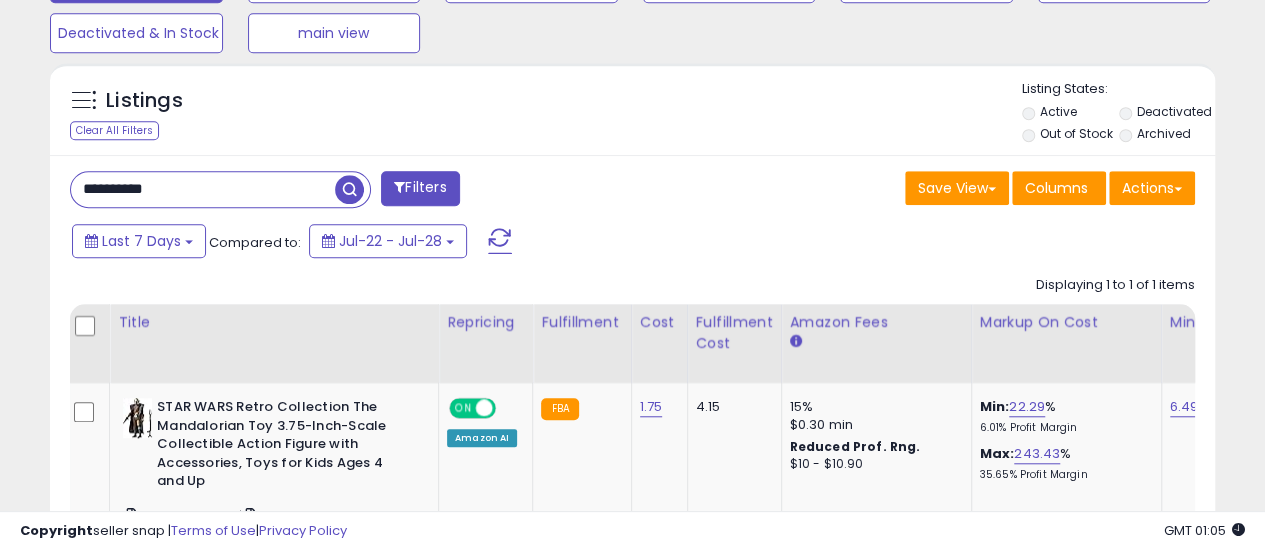 paste 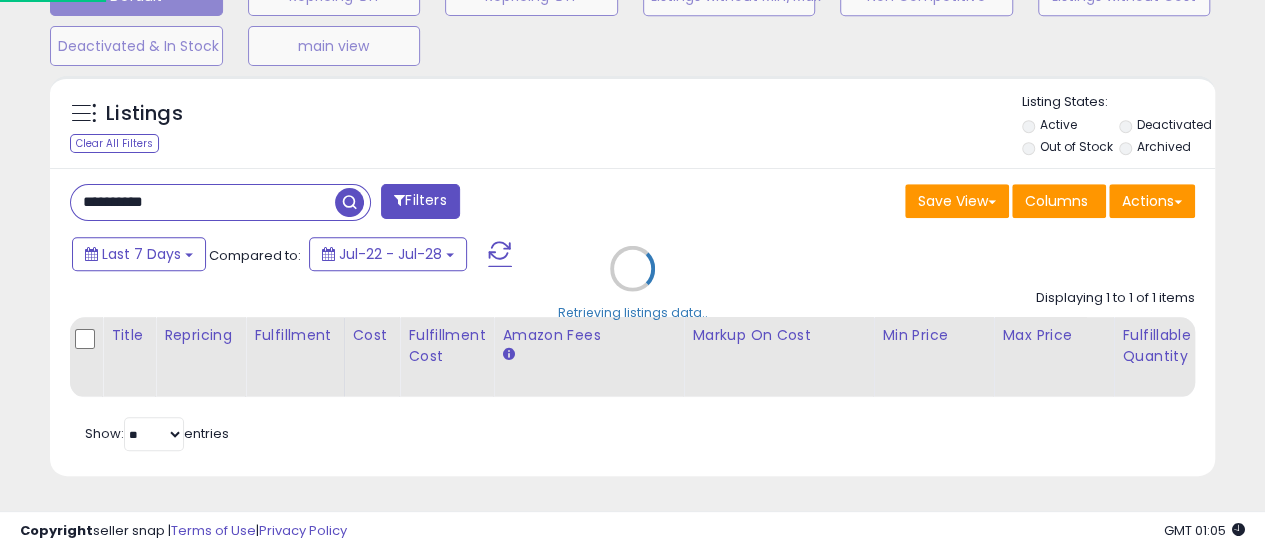 scroll, scrollTop: 999590, scrollLeft: 999317, axis: both 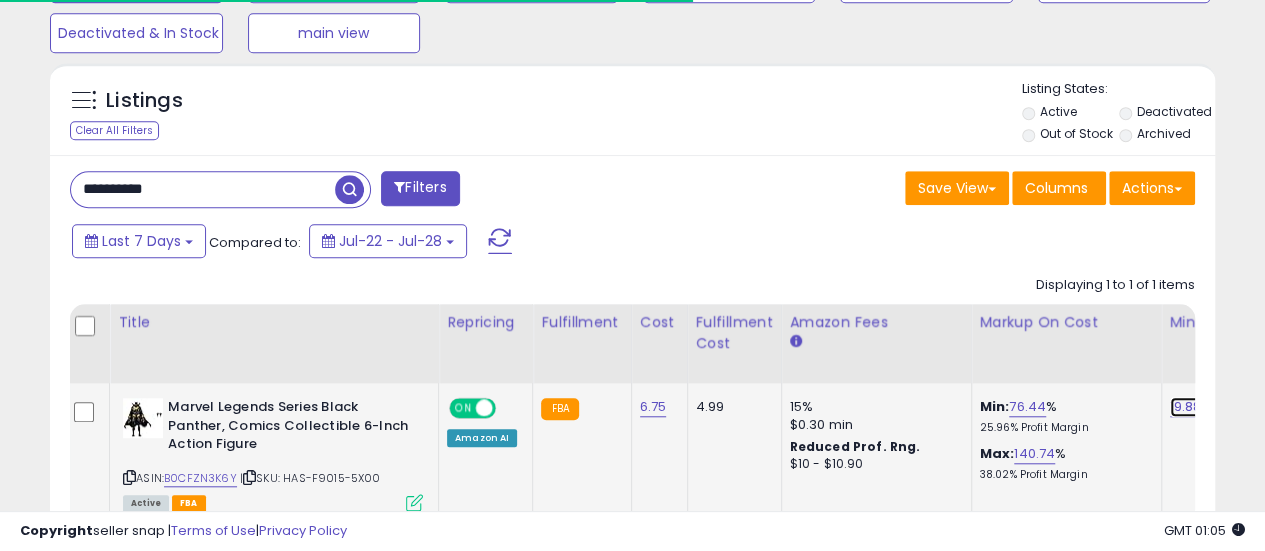 click on "19.88" at bounding box center (1186, 407) 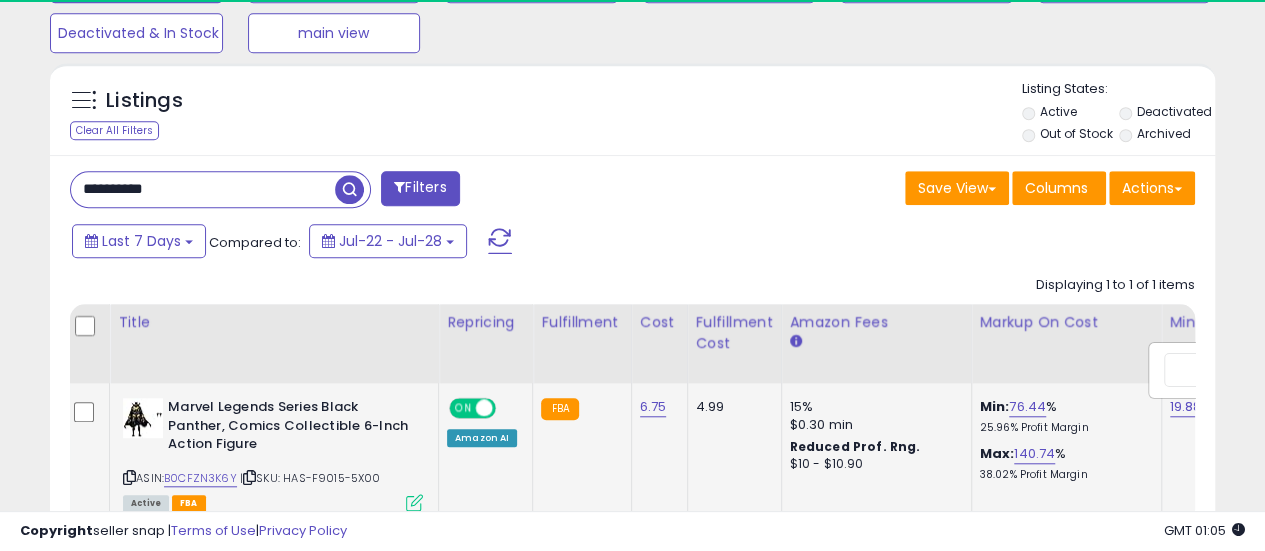 scroll, scrollTop: 0, scrollLeft: 187, axis: horizontal 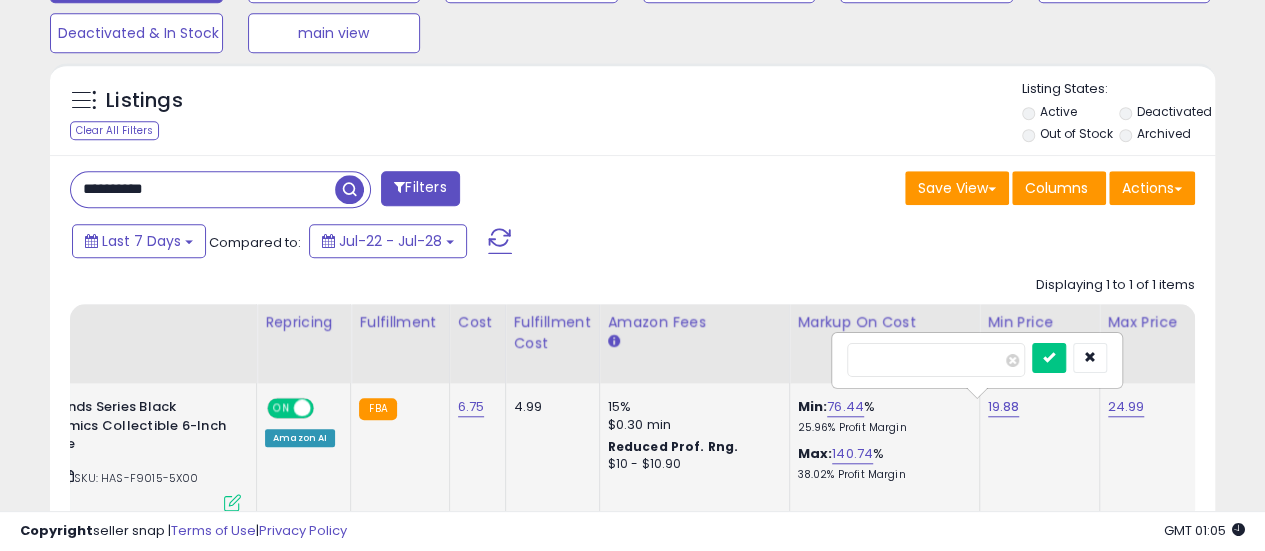 type on "*****" 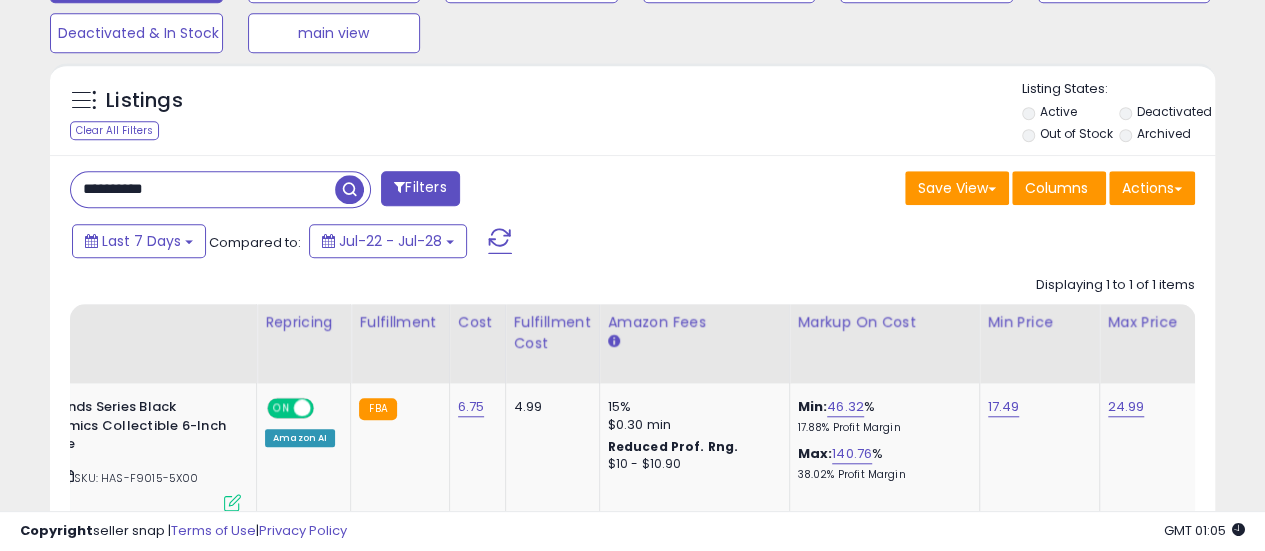 click on "**********" at bounding box center [203, 189] 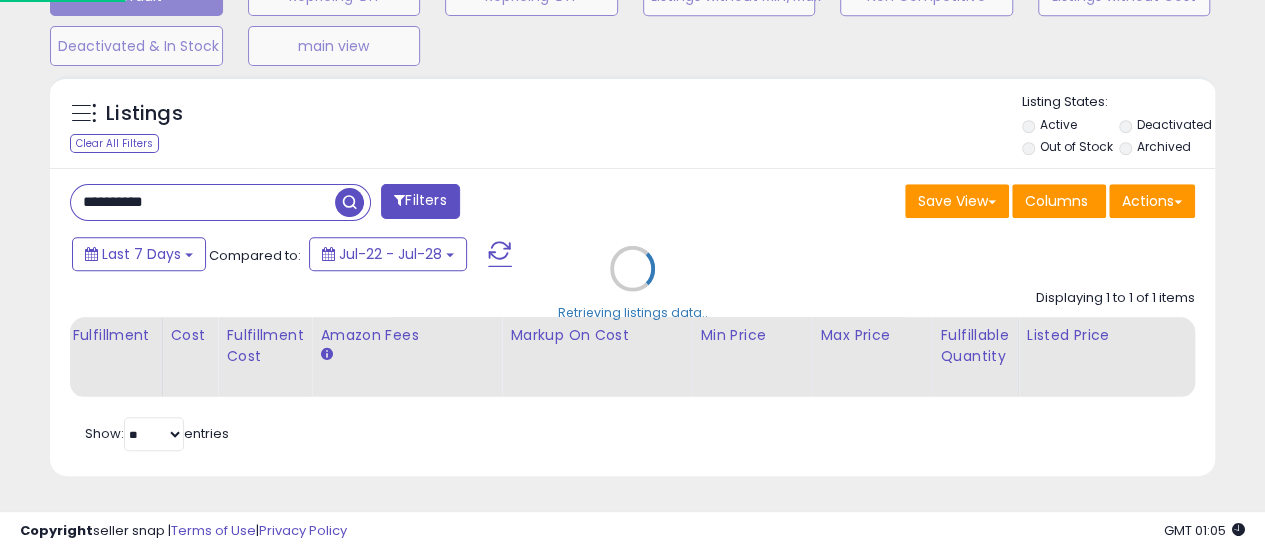 scroll, scrollTop: 999590, scrollLeft: 999317, axis: both 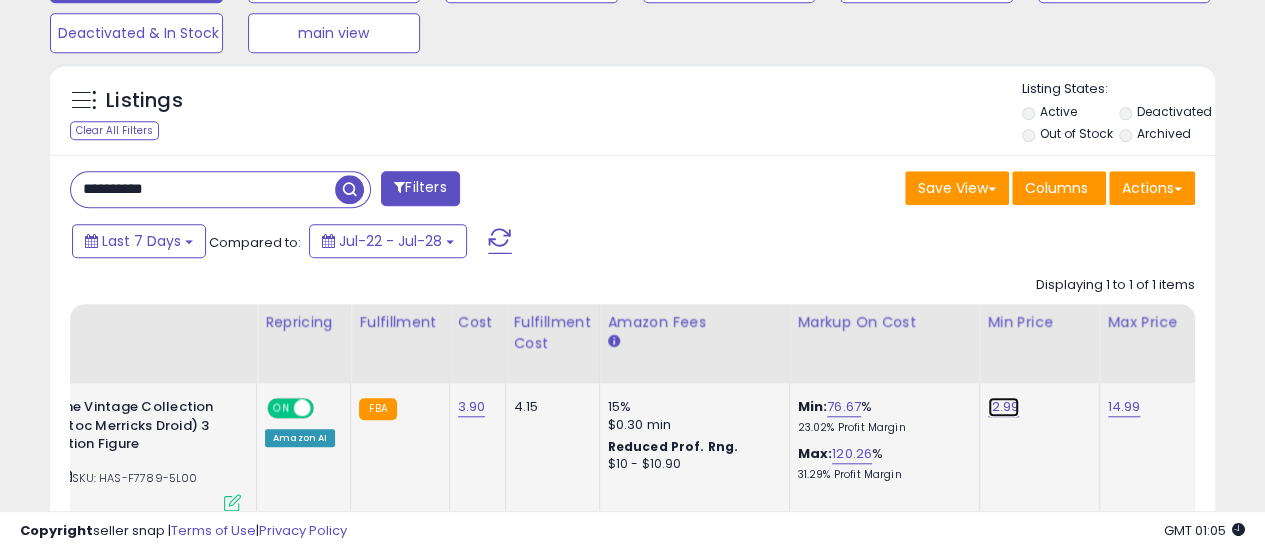 click on "12.99" at bounding box center [1004, 407] 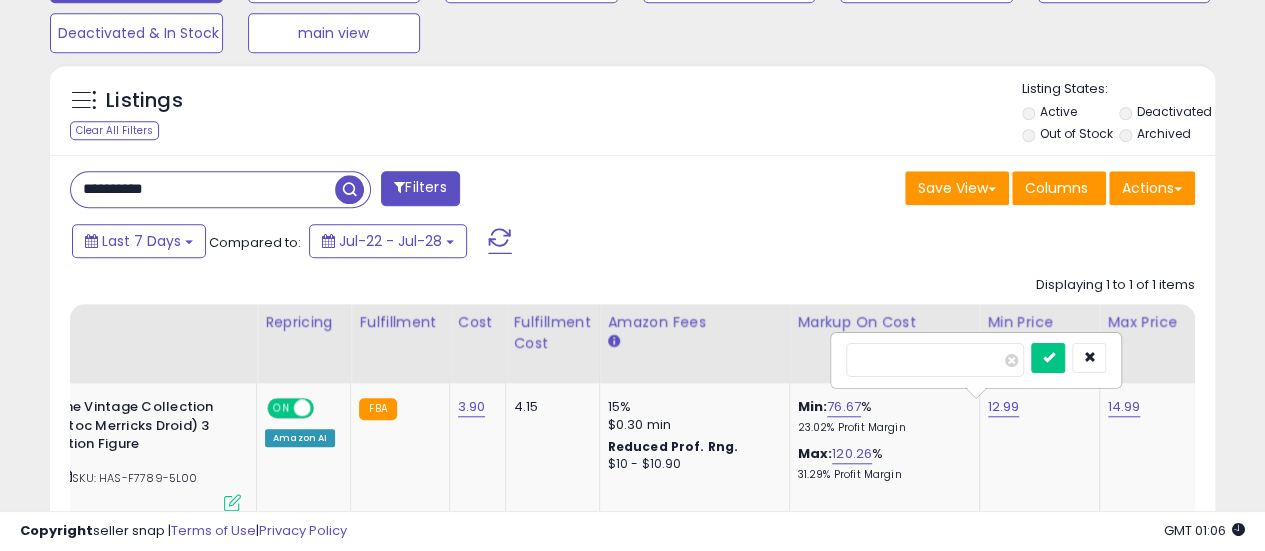 click on "**********" at bounding box center (203, 189) 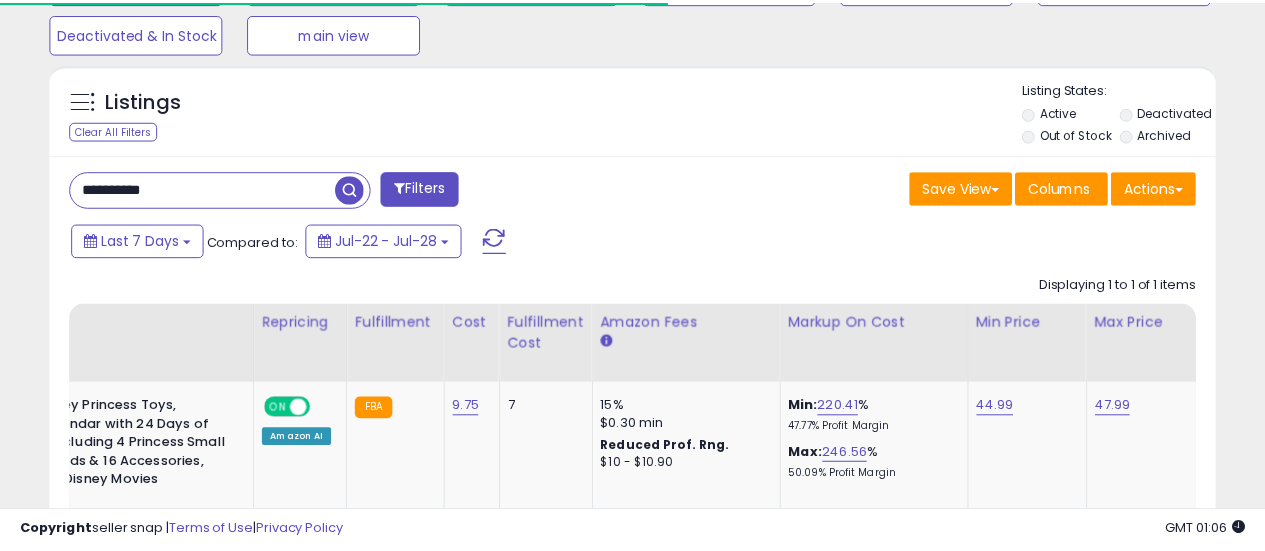 scroll, scrollTop: 410, scrollLeft: 674, axis: both 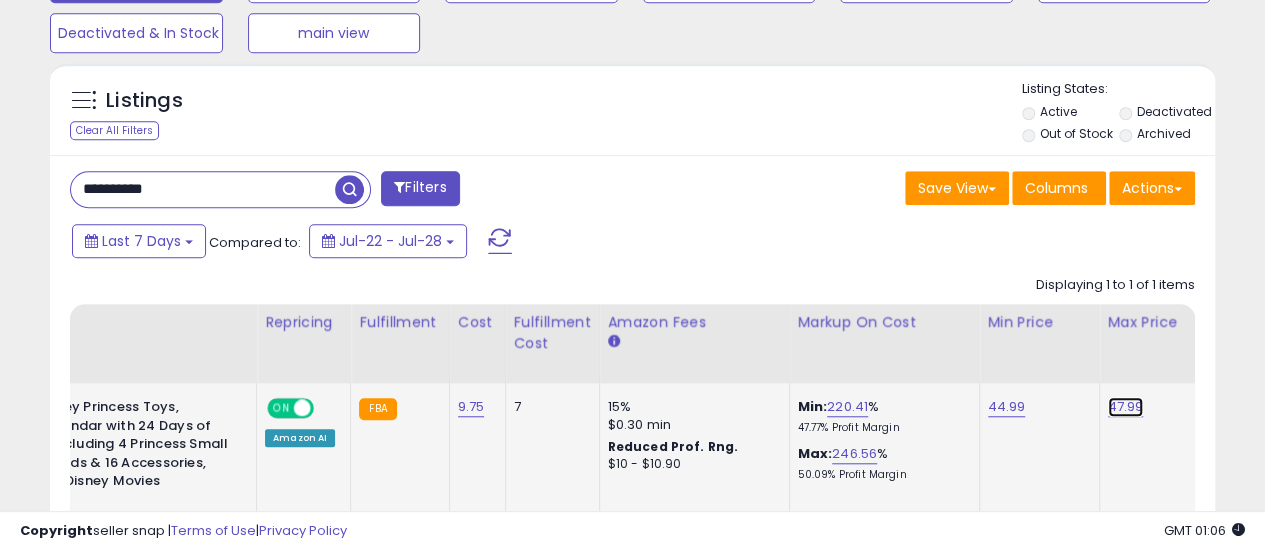 click on "47.99" at bounding box center [1126, 407] 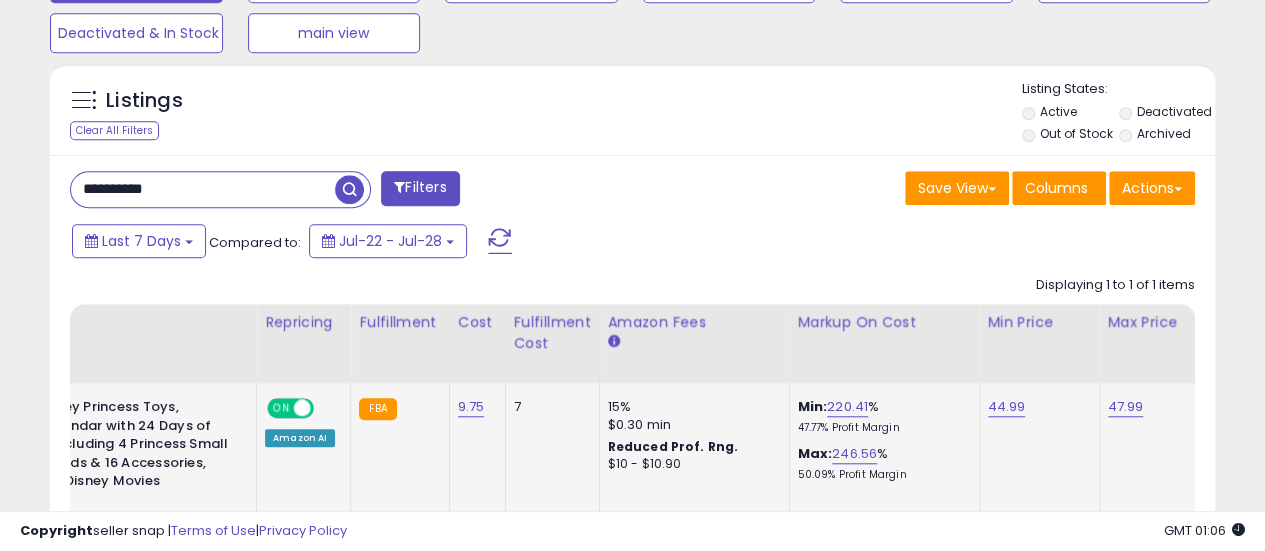 scroll, scrollTop: 0, scrollLeft: 309, axis: horizontal 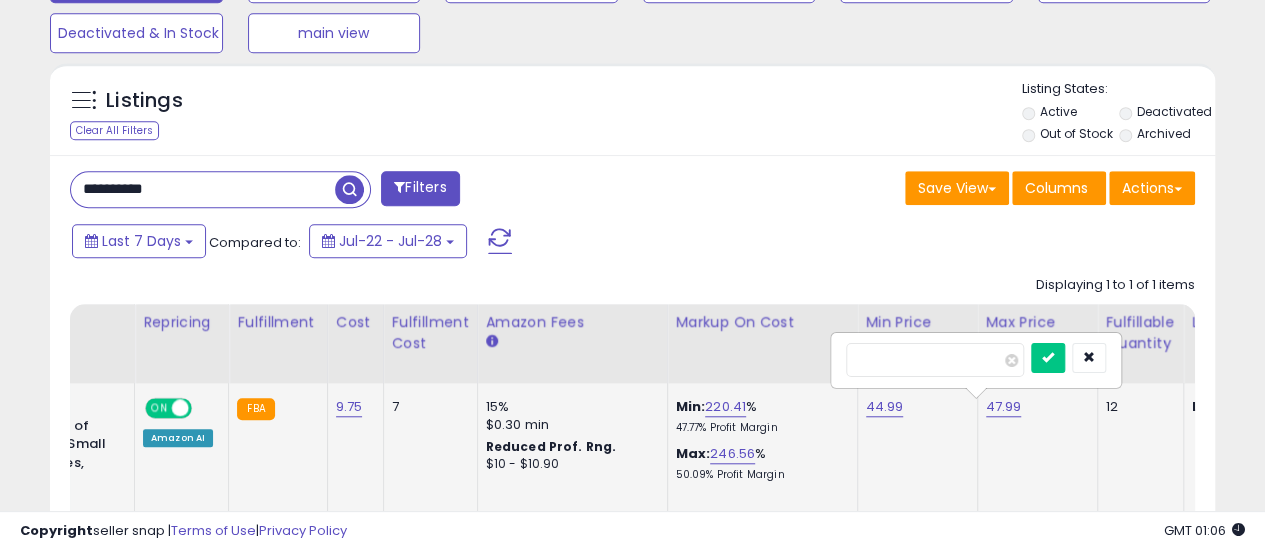 type on "*****" 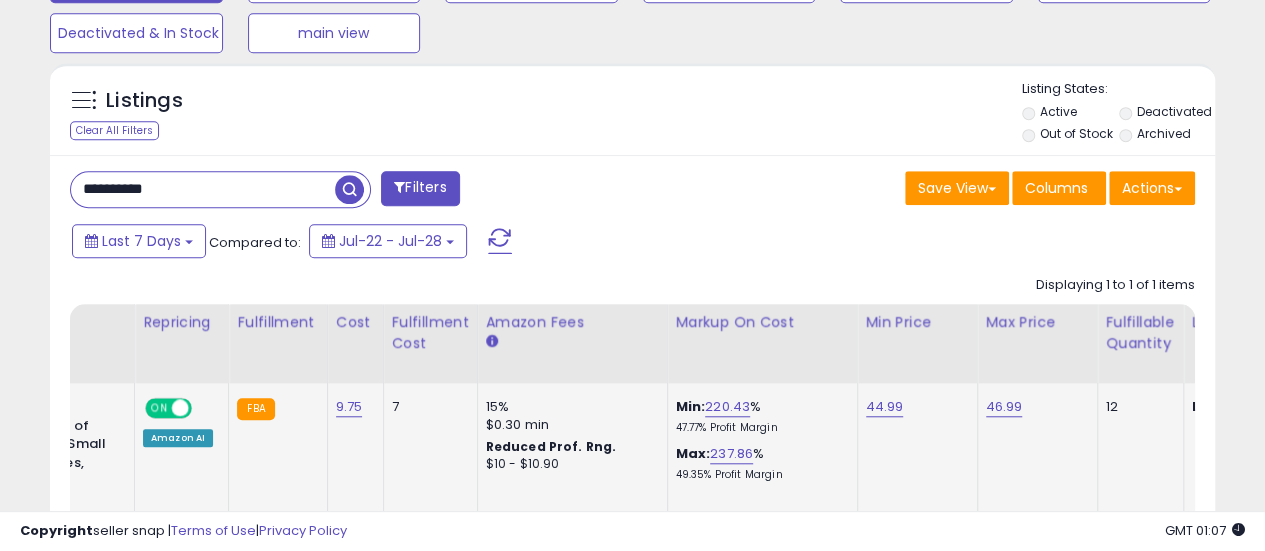 click on "**********" at bounding box center [203, 189] 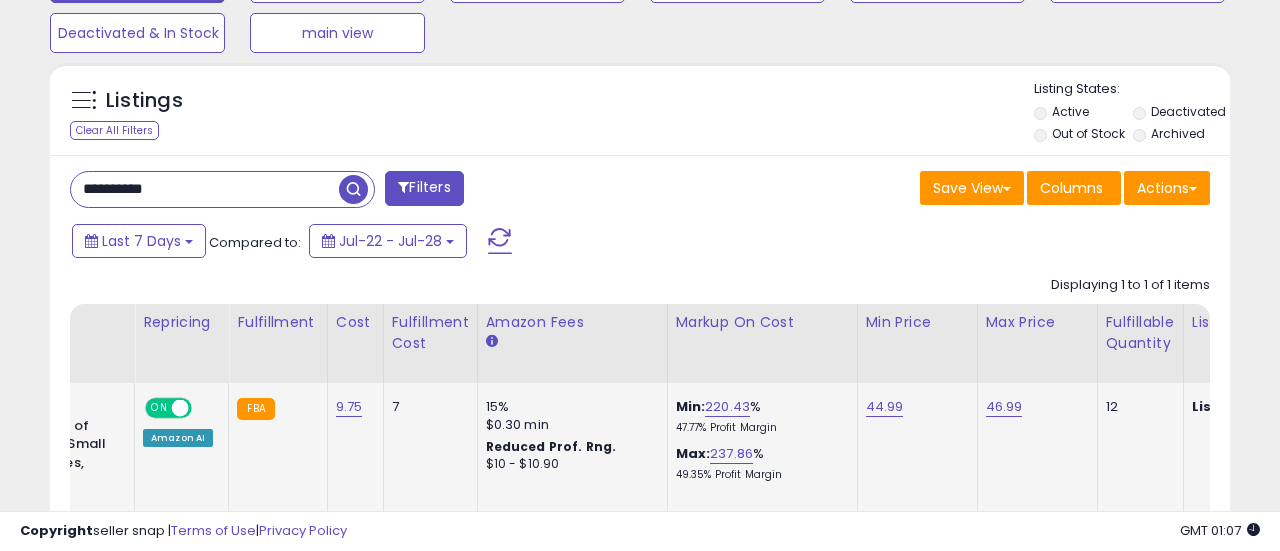 scroll, scrollTop: 999590, scrollLeft: 999317, axis: both 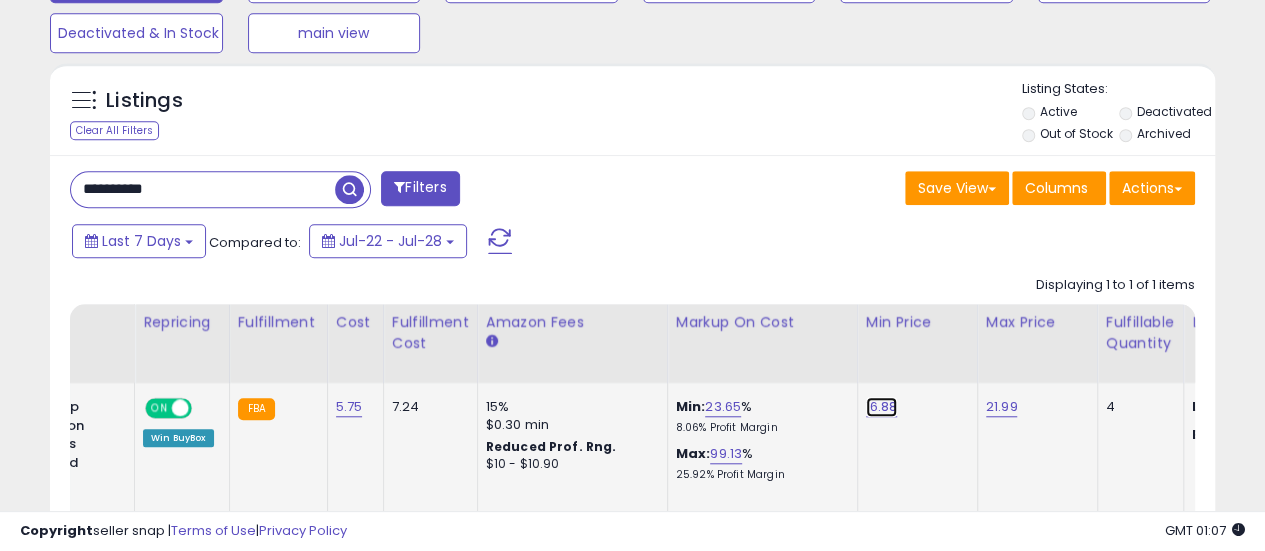 click on "16.88" at bounding box center (882, 407) 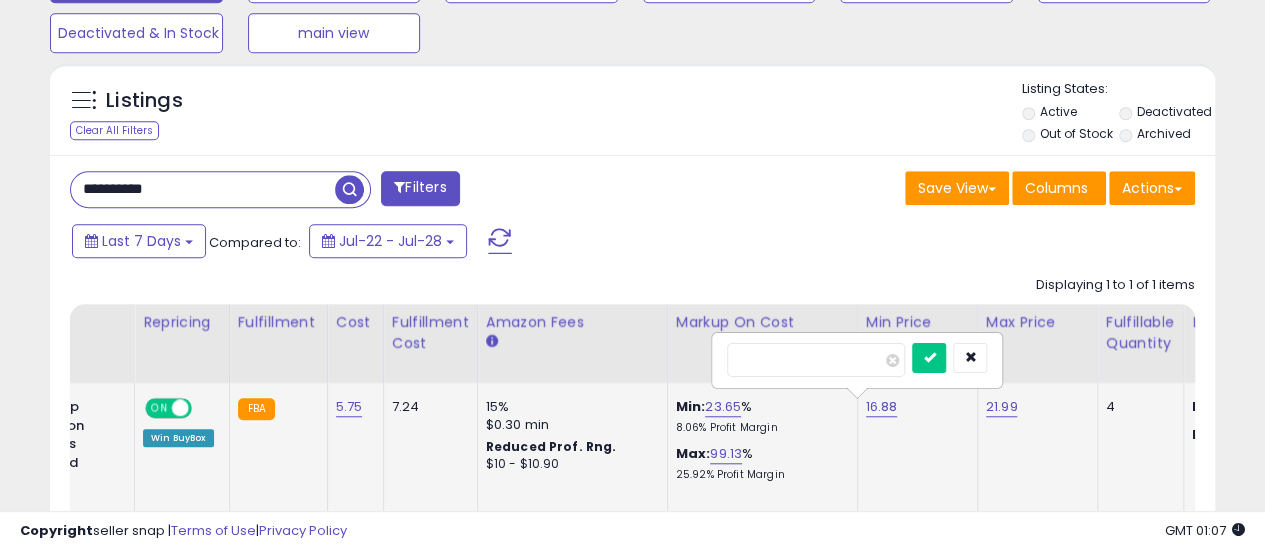 type on "*****" 